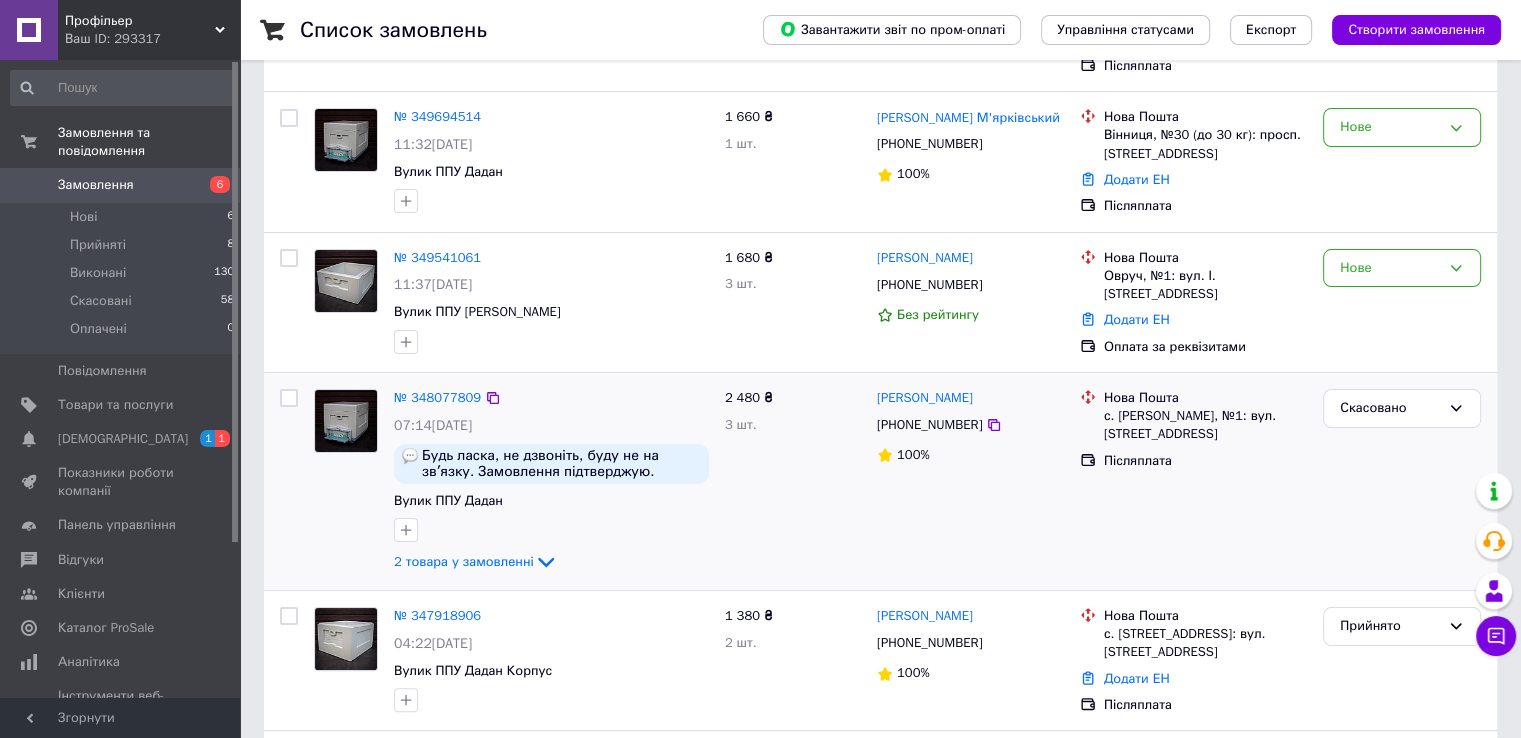 scroll, scrollTop: 200, scrollLeft: 0, axis: vertical 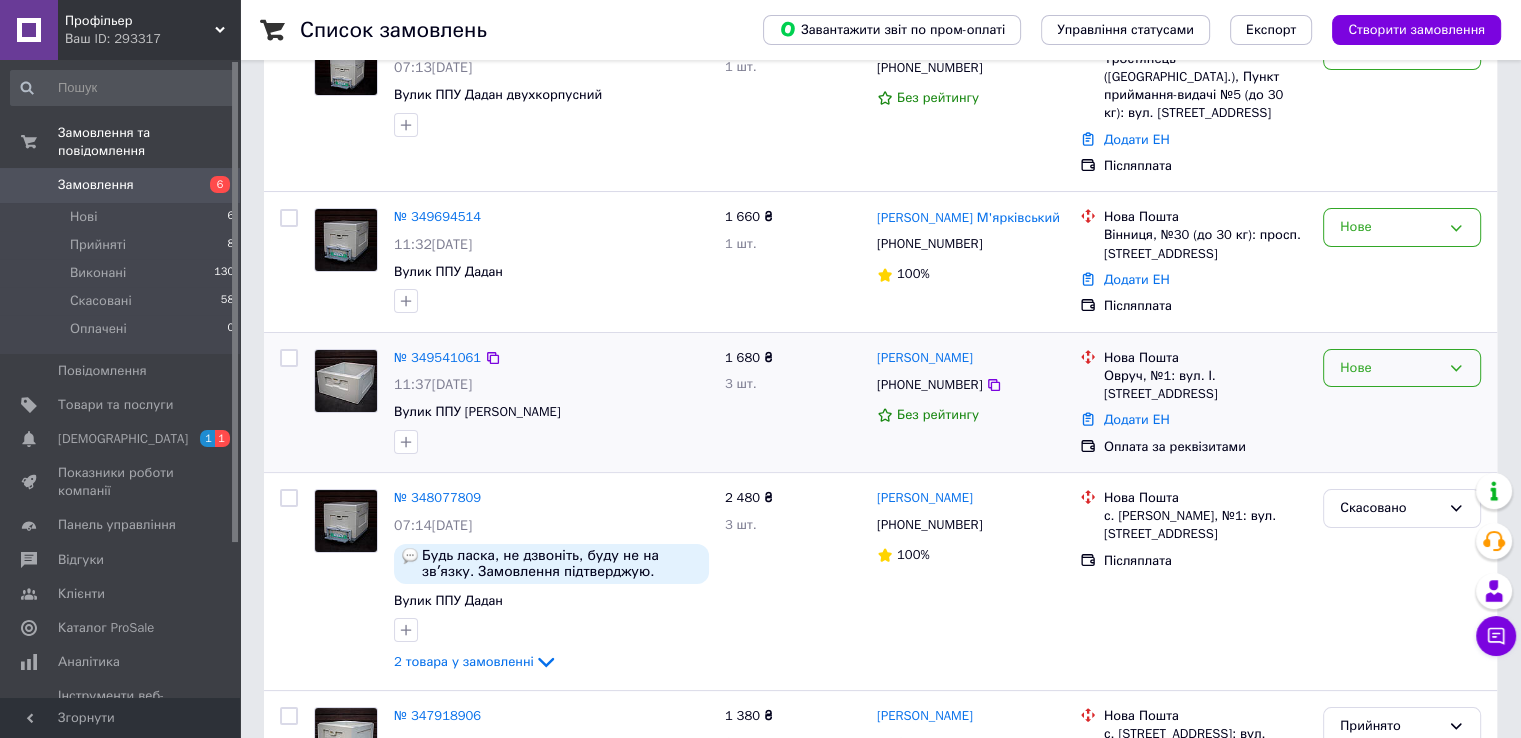 click on "Нове" at bounding box center [1390, 368] 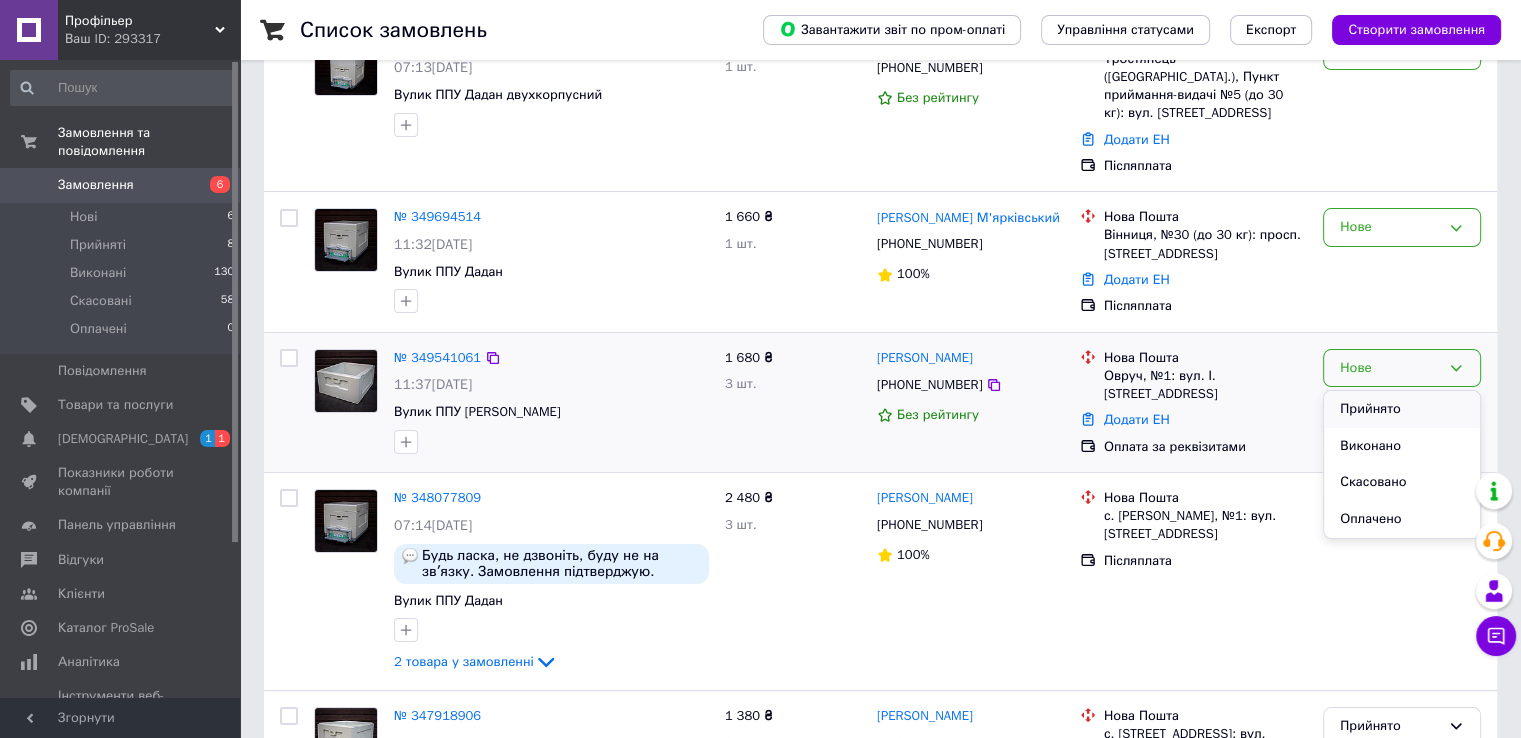 click on "Прийнято" at bounding box center (1402, 409) 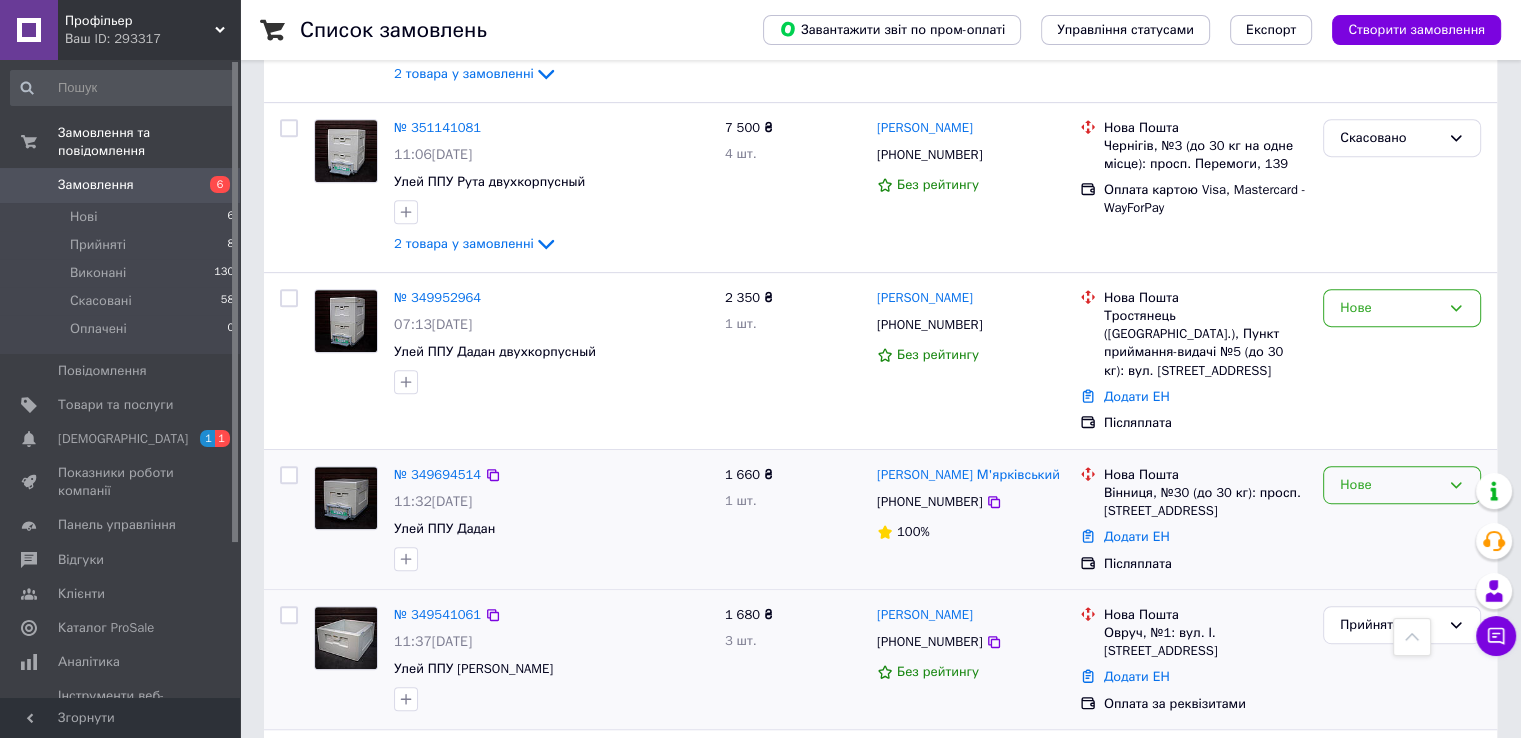 scroll, scrollTop: 1100, scrollLeft: 0, axis: vertical 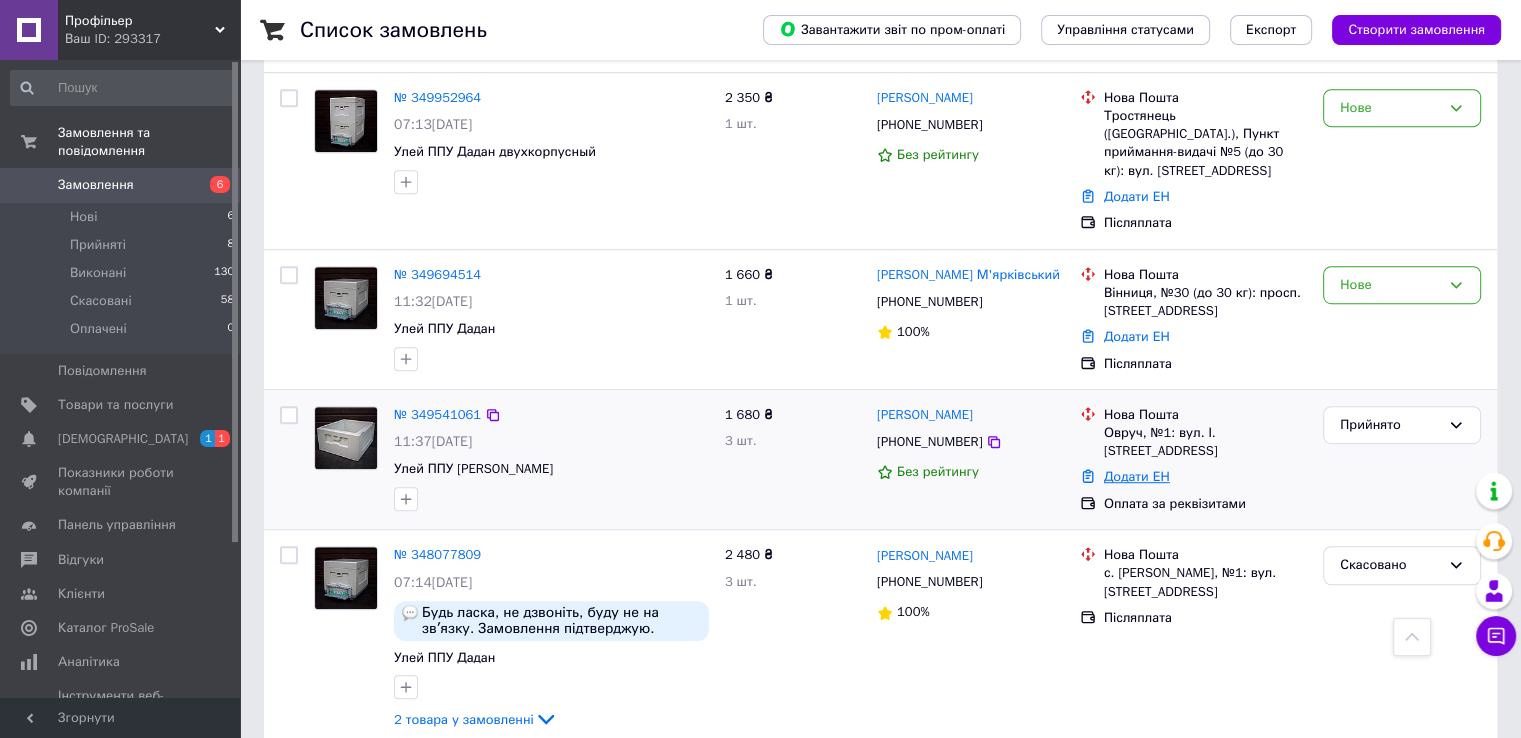 click on "Додати ЕН" at bounding box center [1137, 476] 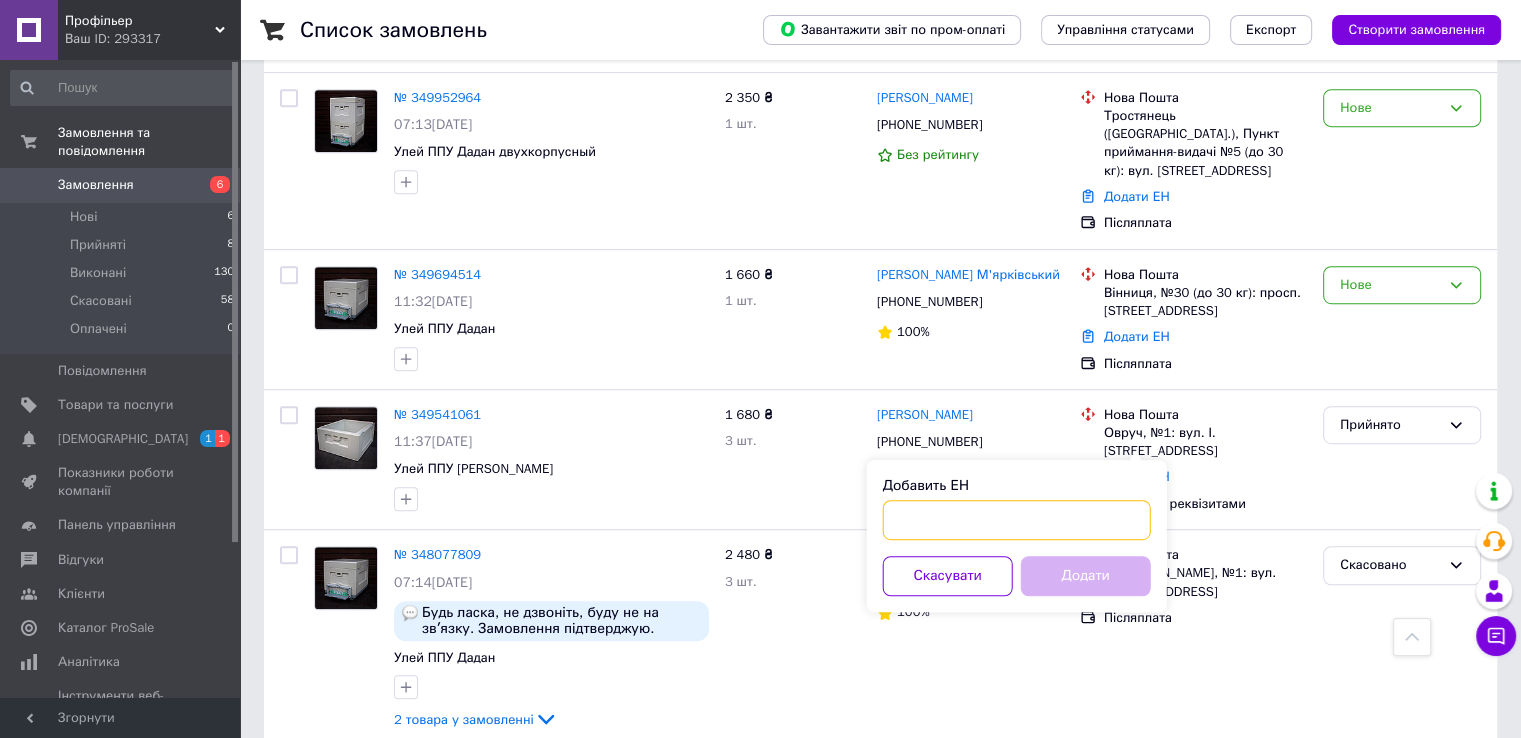 click on "Добавить ЕН" at bounding box center (1017, 520) 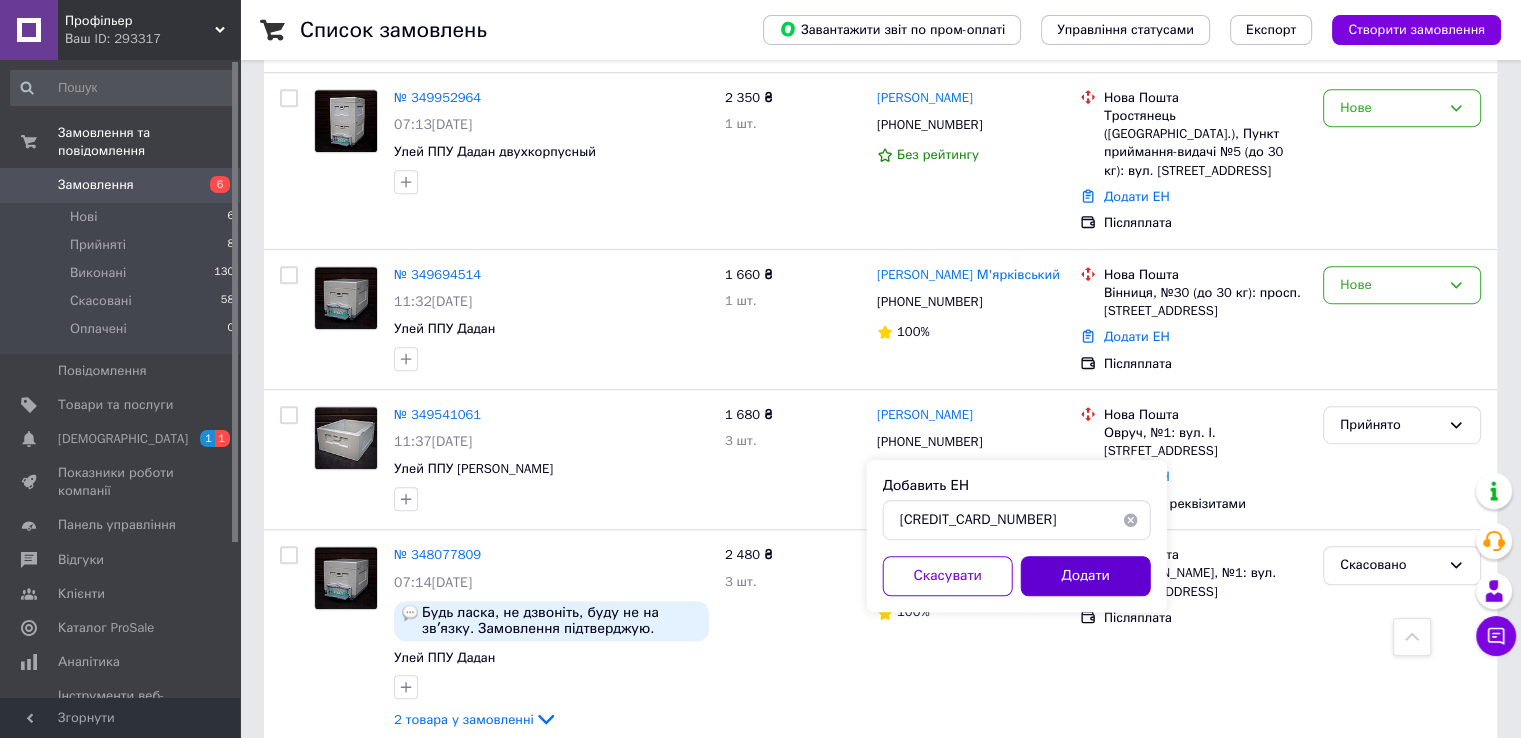 click on "Додати" at bounding box center [1086, 576] 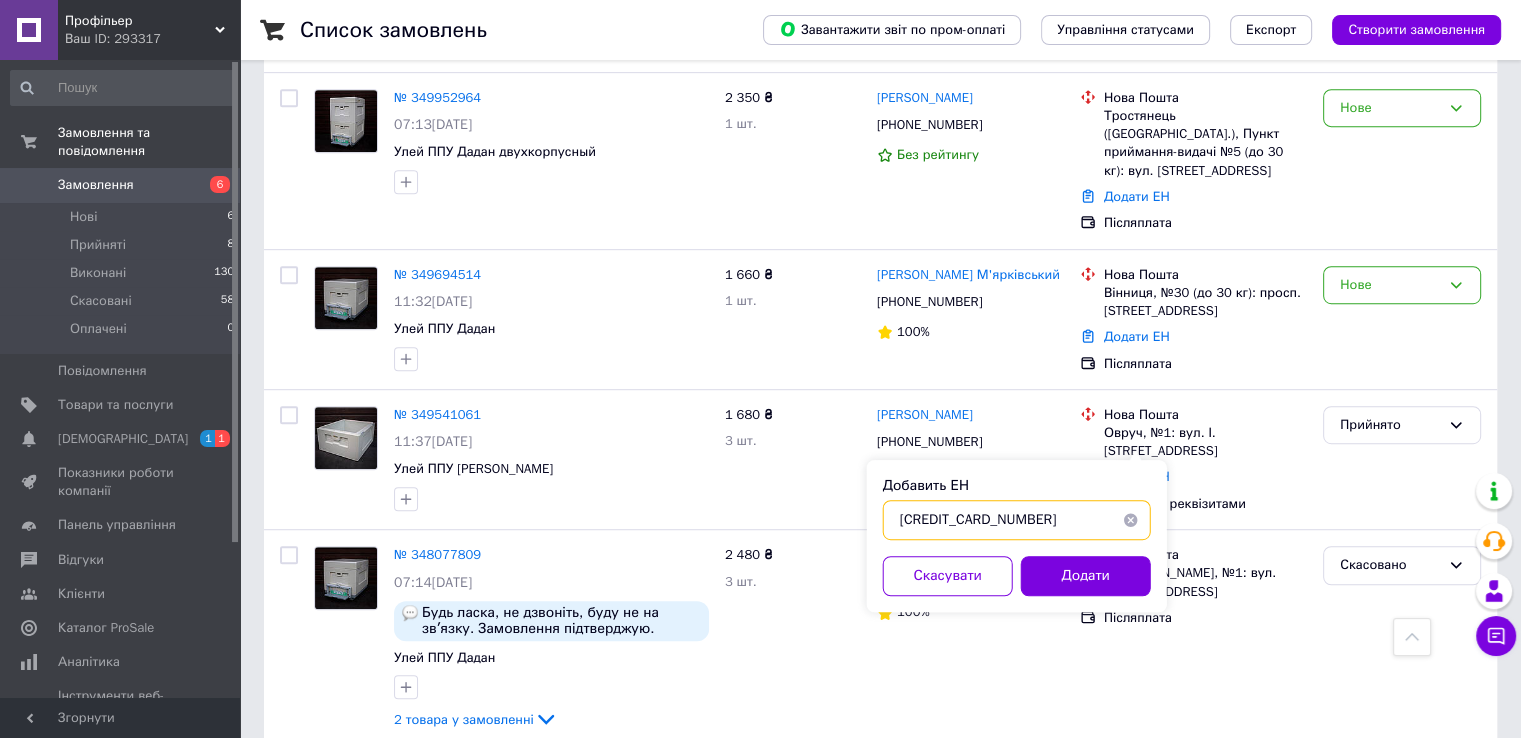 drag, startPoint x: 1022, startPoint y: 517, endPoint x: 972, endPoint y: 519, distance: 50.039986 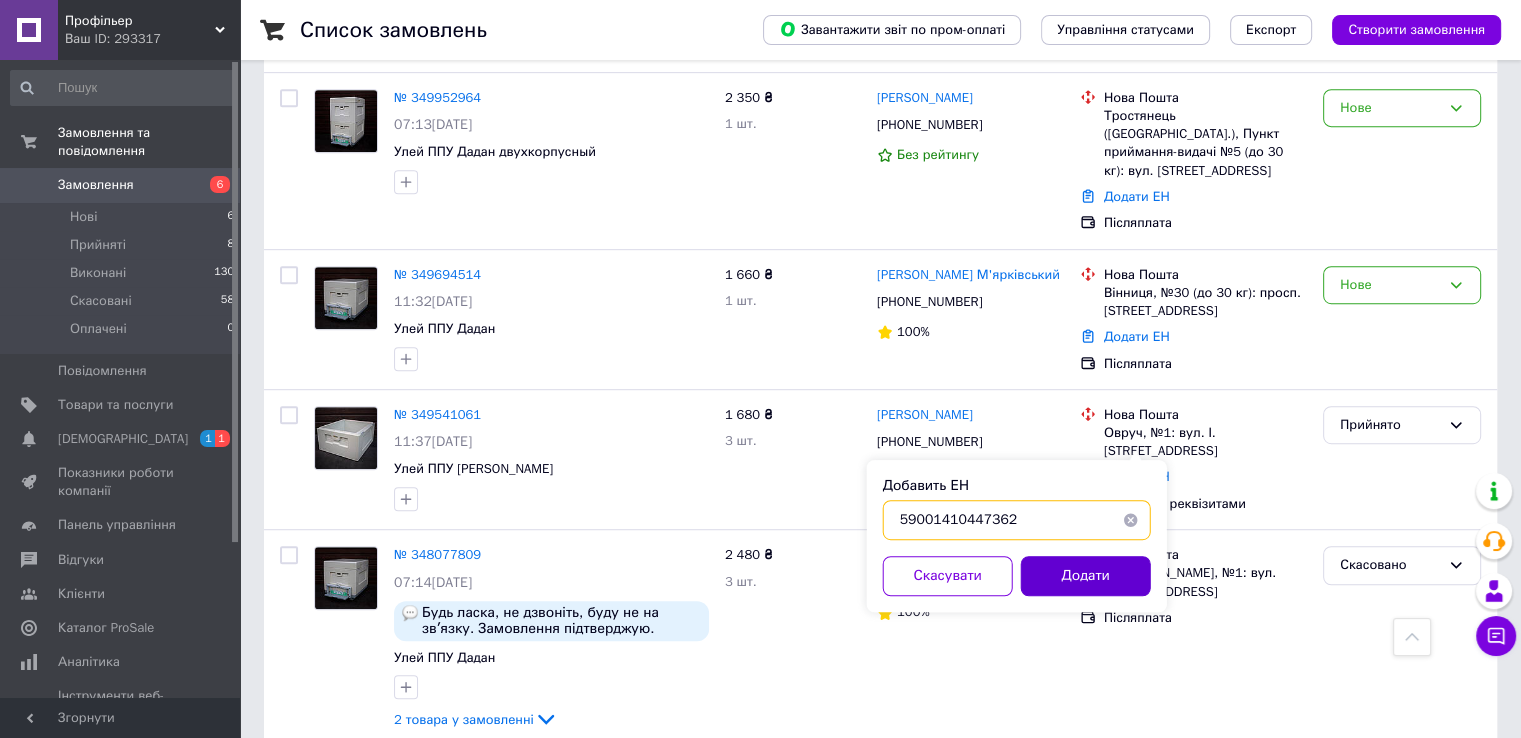 type on "59001410447362" 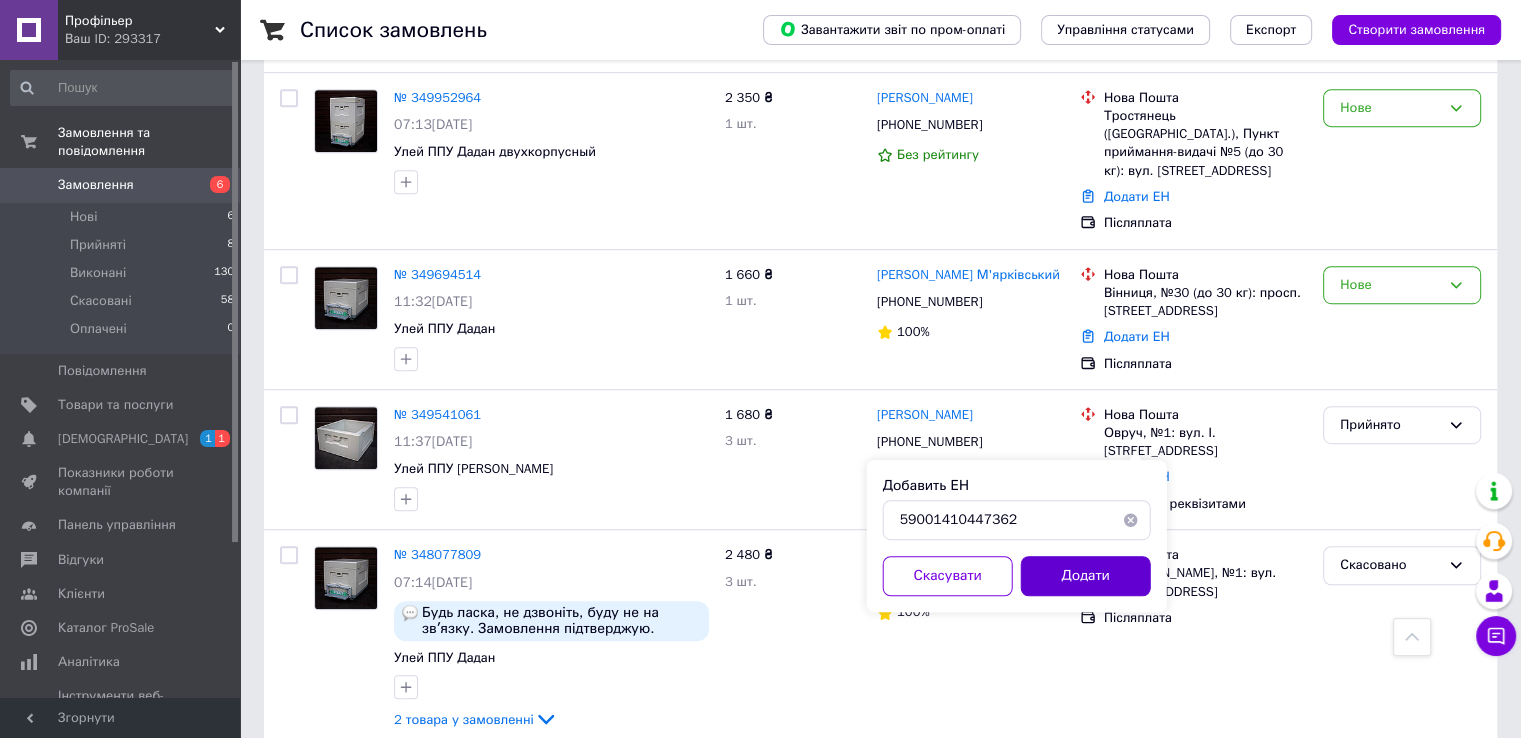 click on "Додати" at bounding box center [1086, 576] 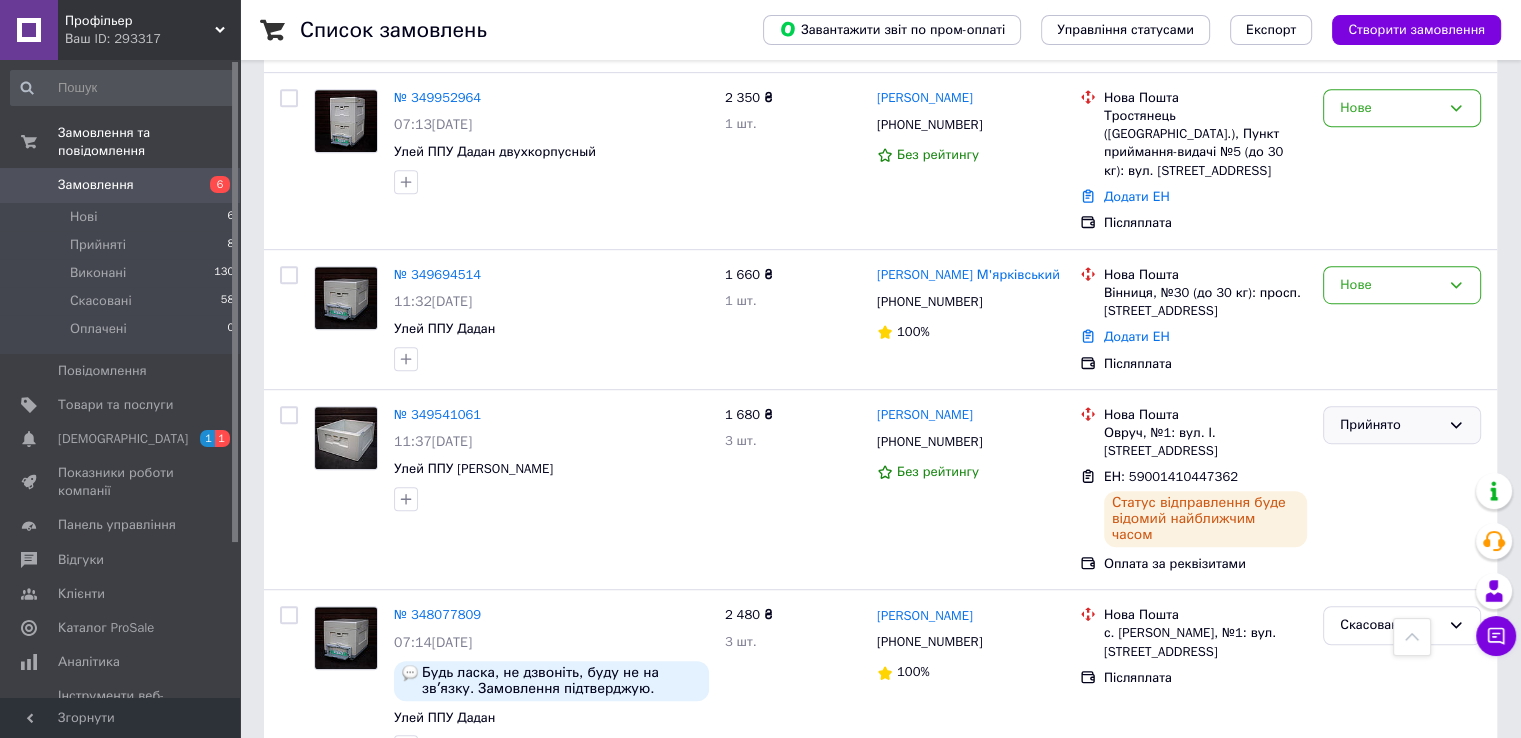 click 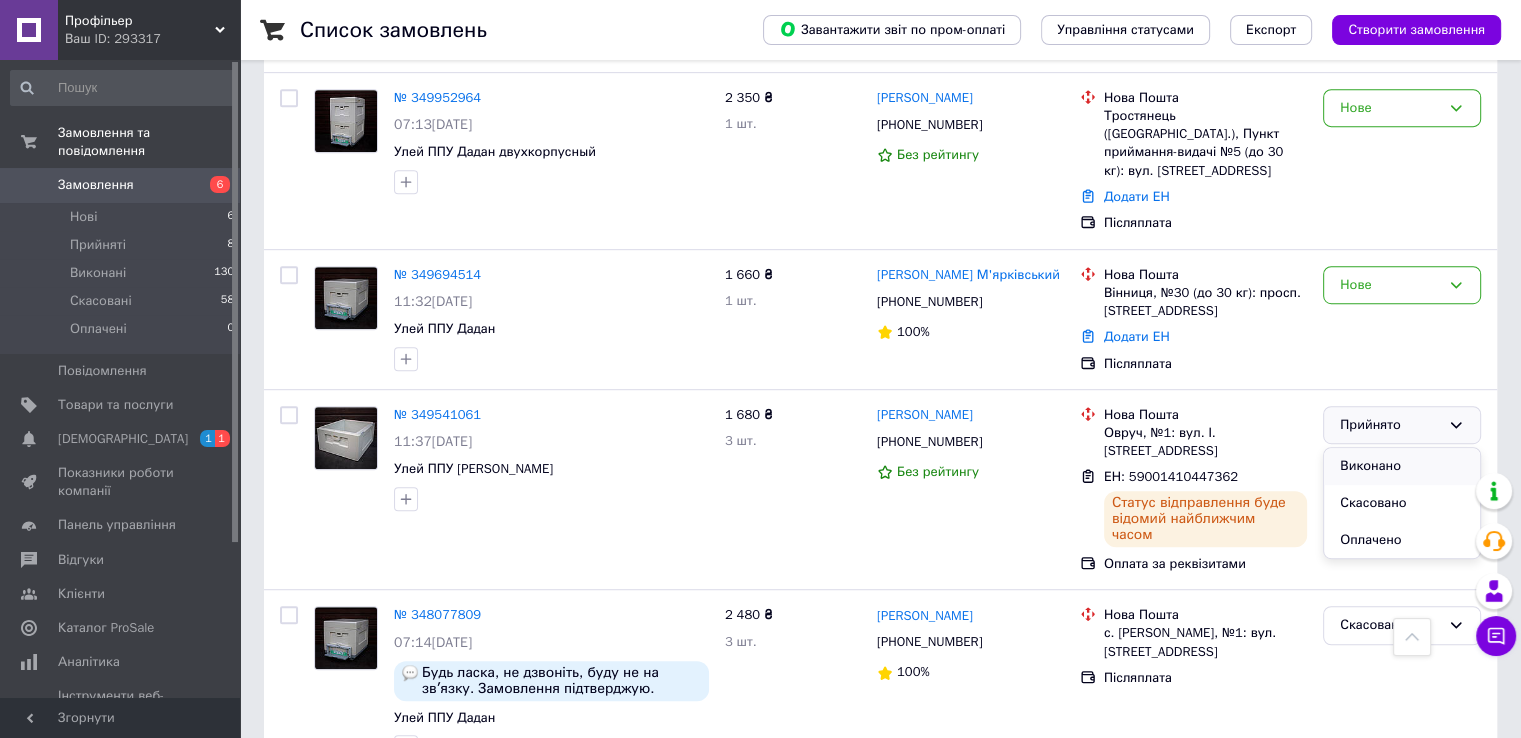 click on "Виконано" at bounding box center [1402, 466] 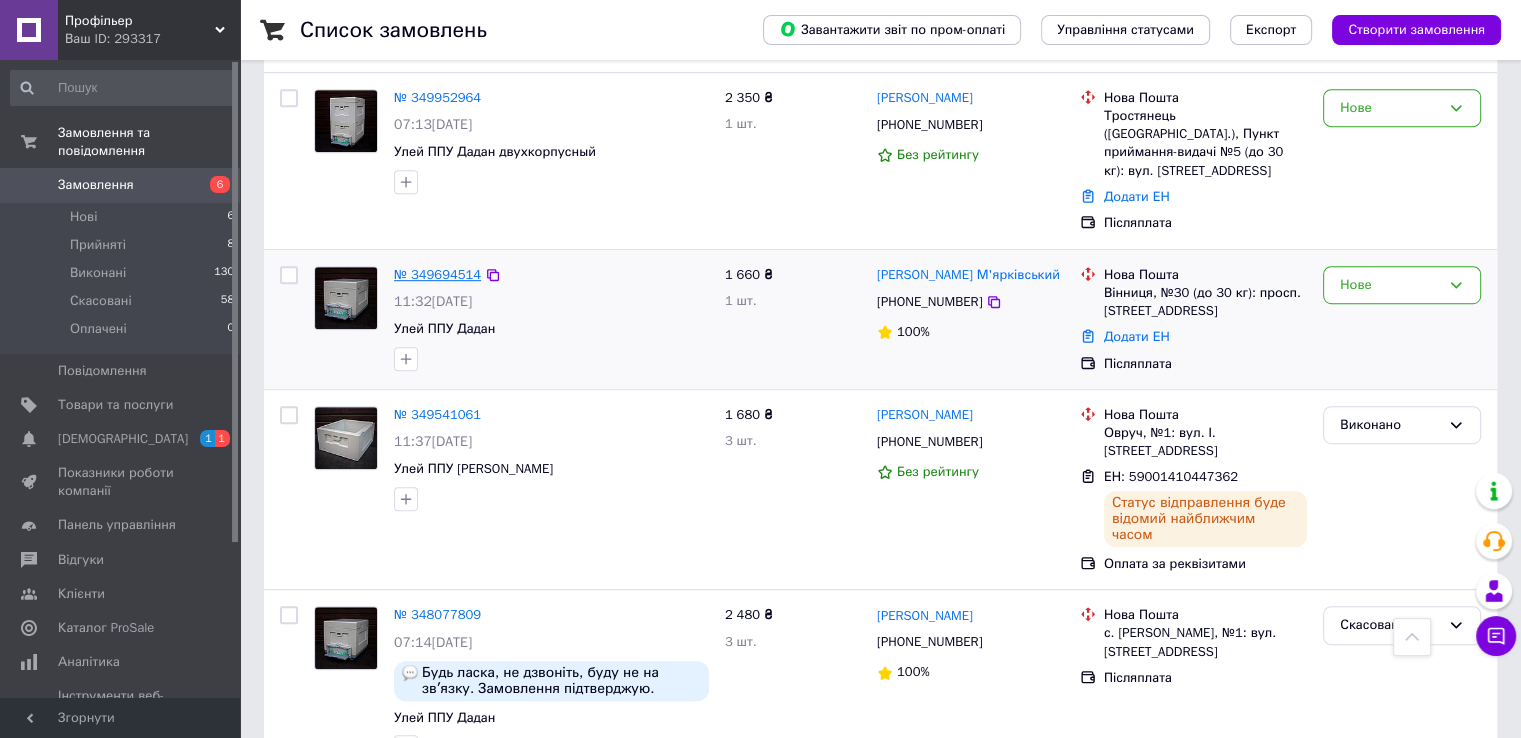 click on "№ 349694514" at bounding box center [437, 274] 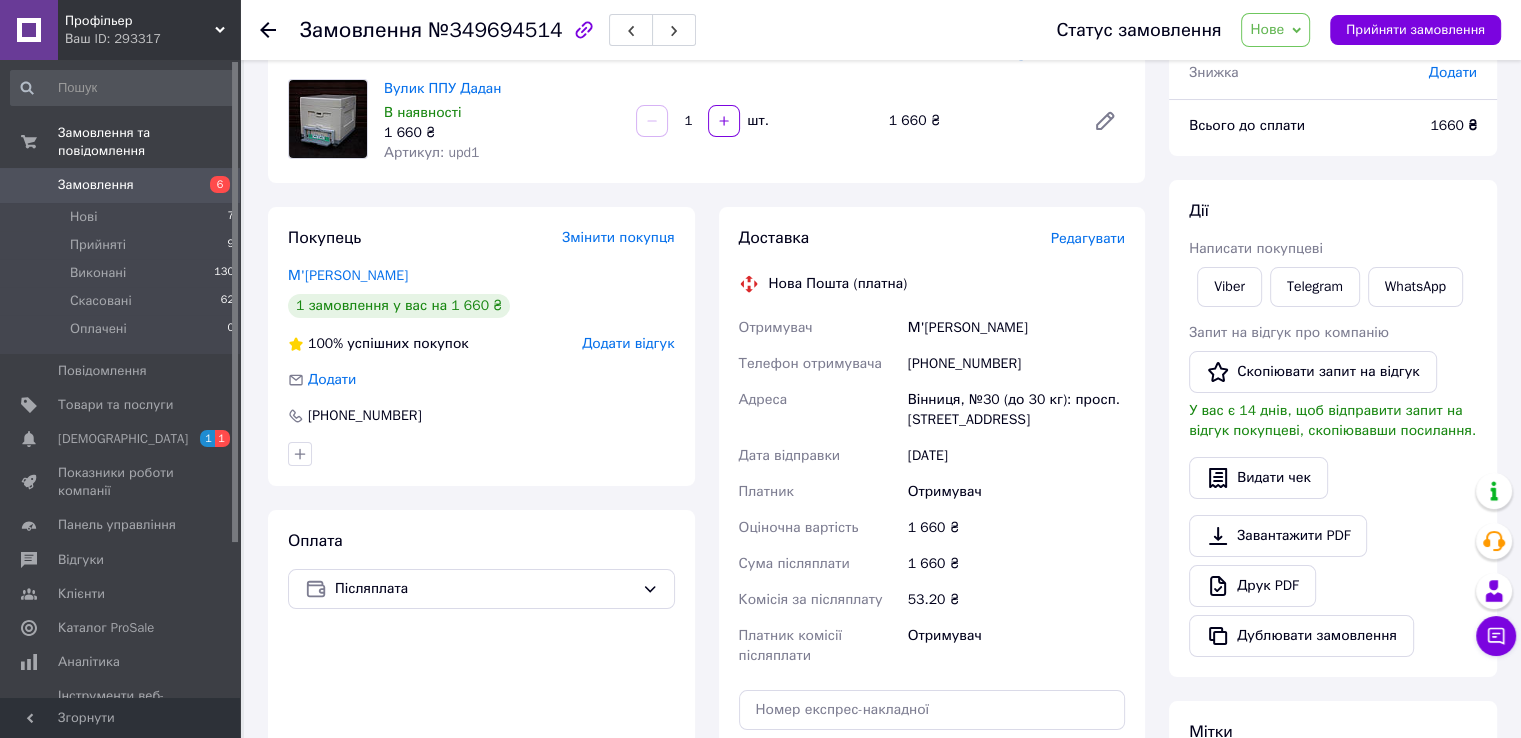 scroll, scrollTop: 200, scrollLeft: 0, axis: vertical 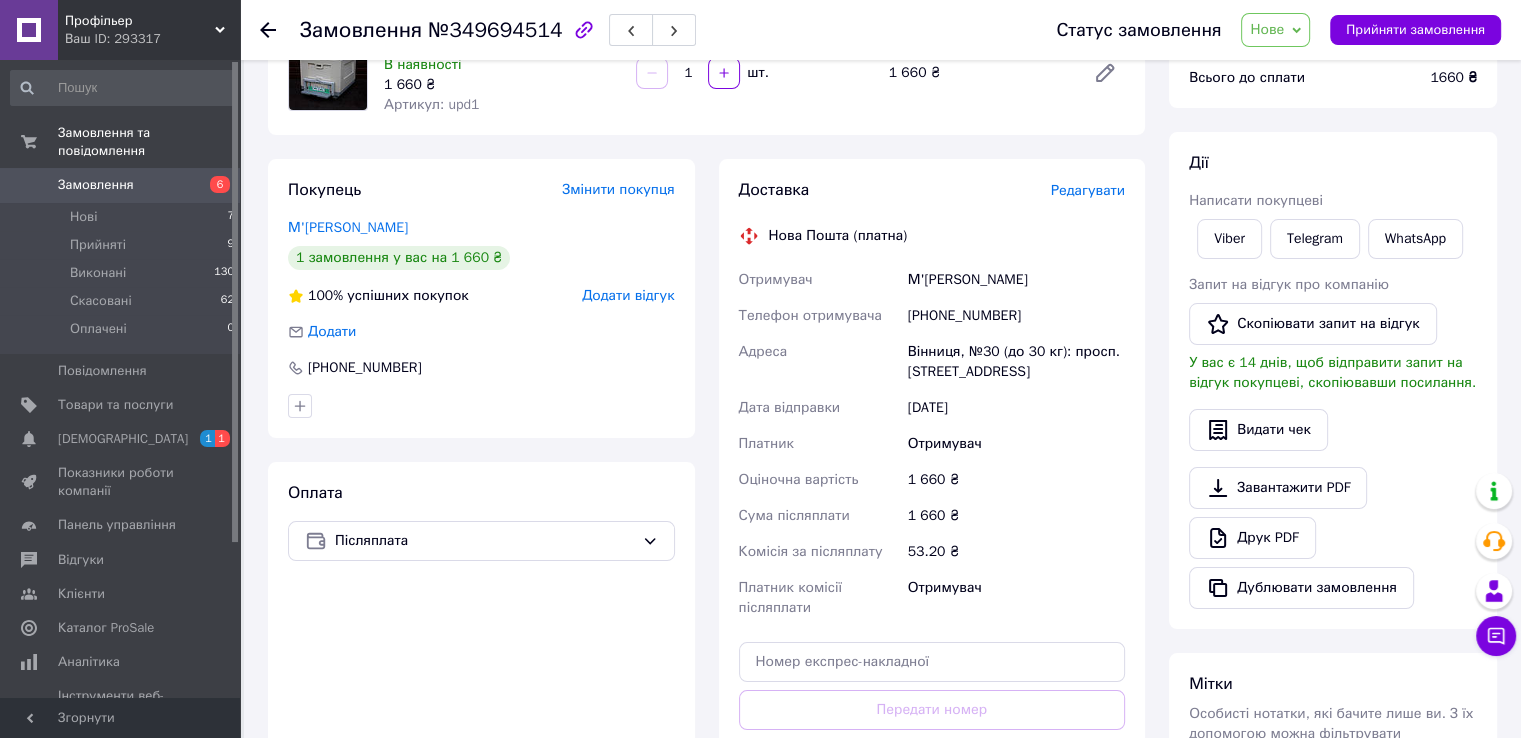 drag, startPoint x: 1066, startPoint y: 275, endPoint x: 906, endPoint y: 277, distance: 160.0125 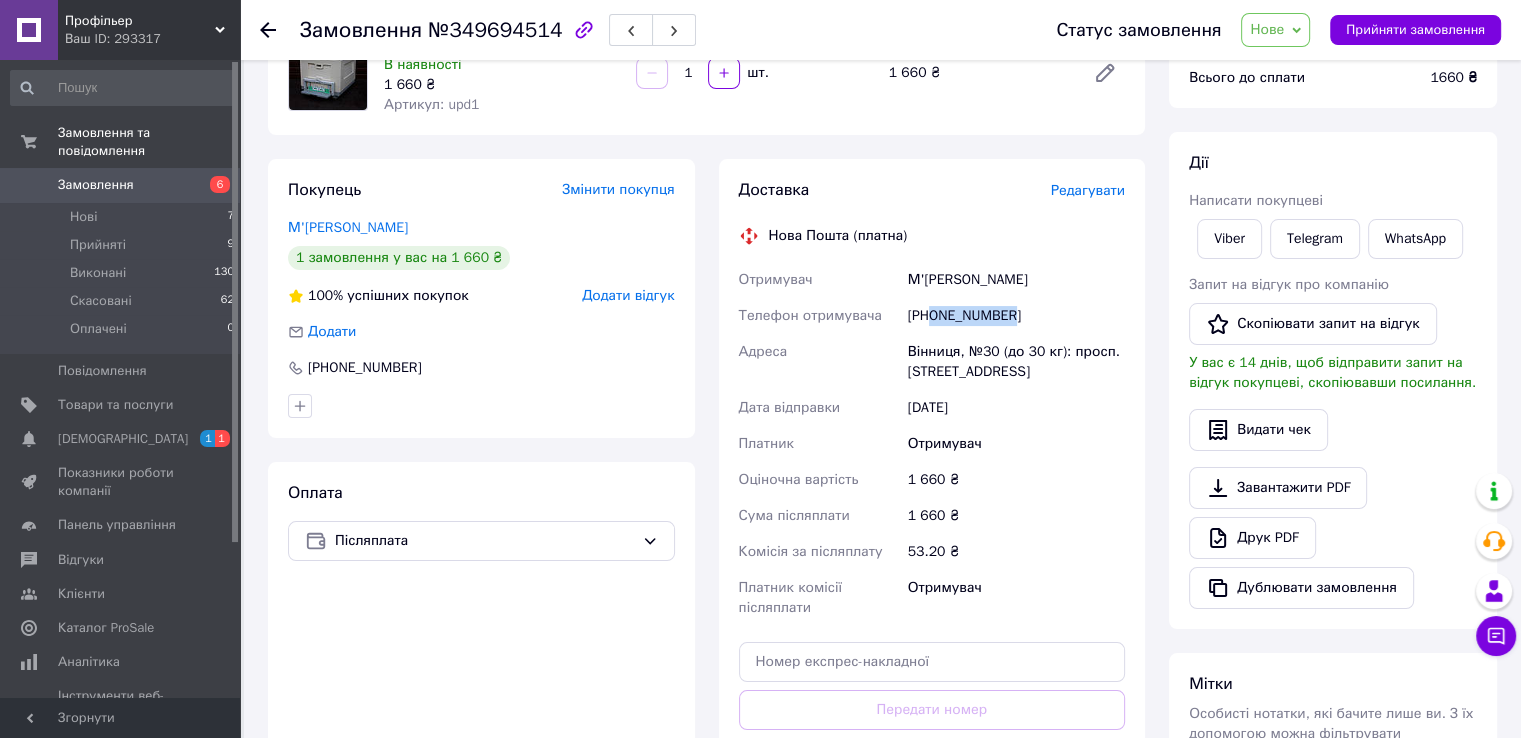drag, startPoint x: 1013, startPoint y: 313, endPoint x: 932, endPoint y: 318, distance: 81.154175 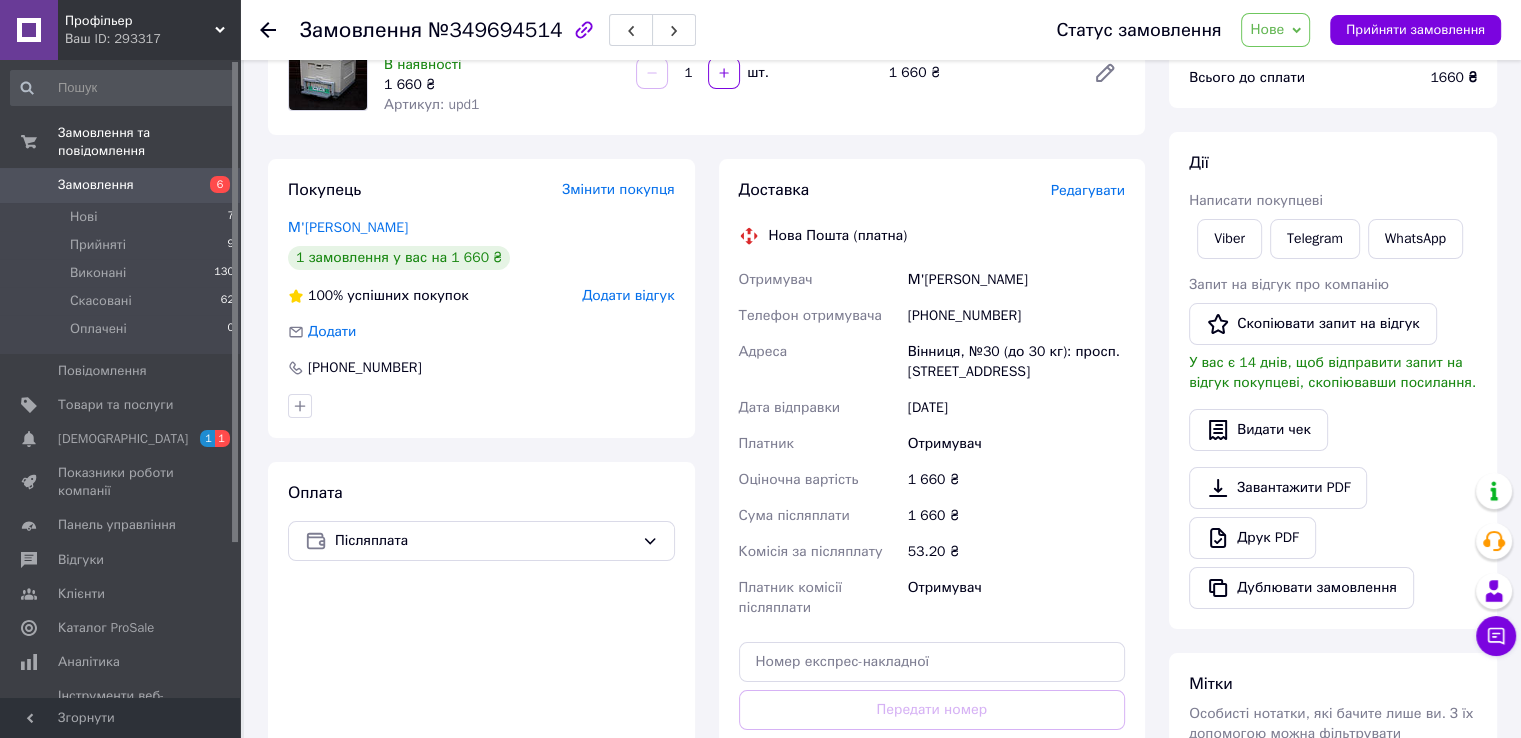 click on "1 660 ₴" at bounding box center [1016, 480] 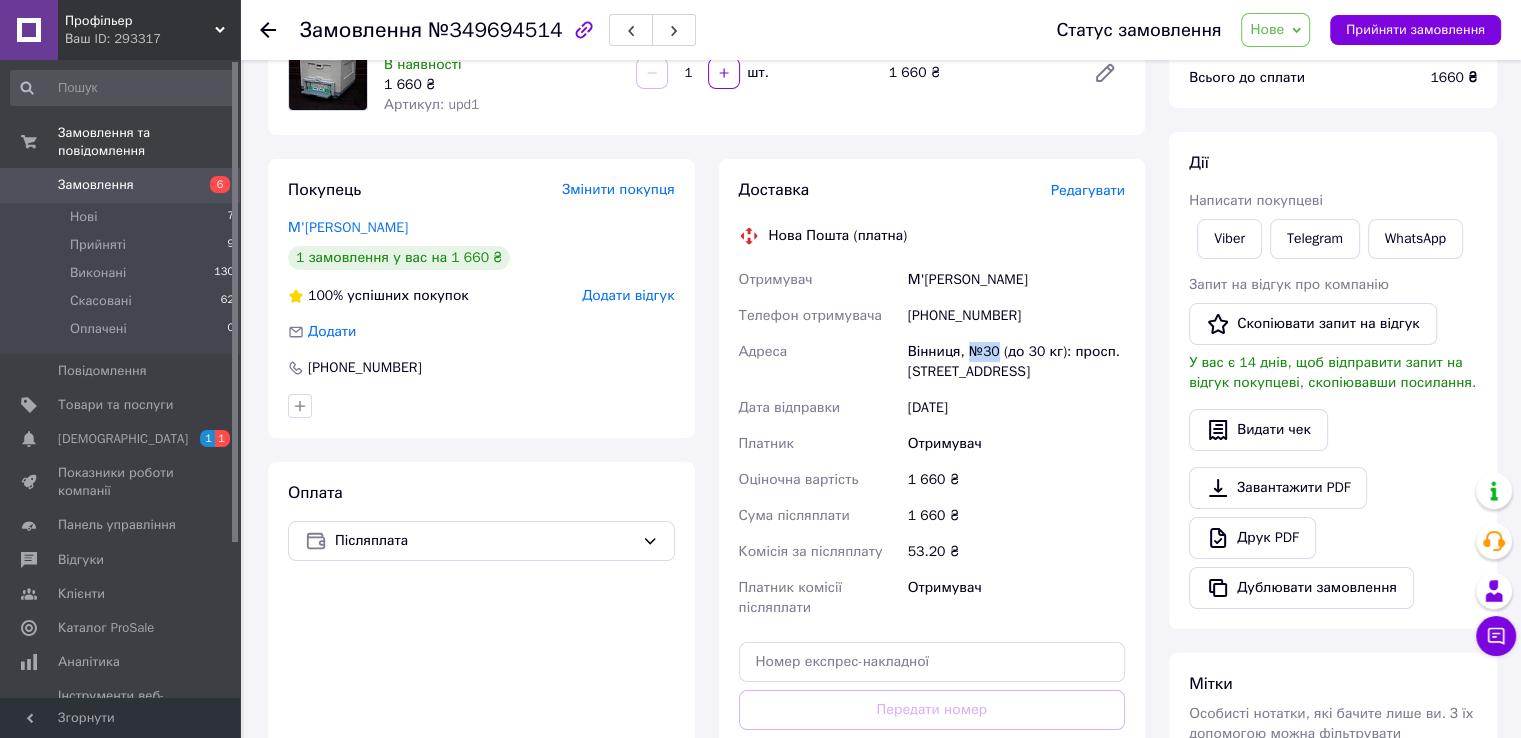 drag, startPoint x: 994, startPoint y: 353, endPoint x: 965, endPoint y: 351, distance: 29.068884 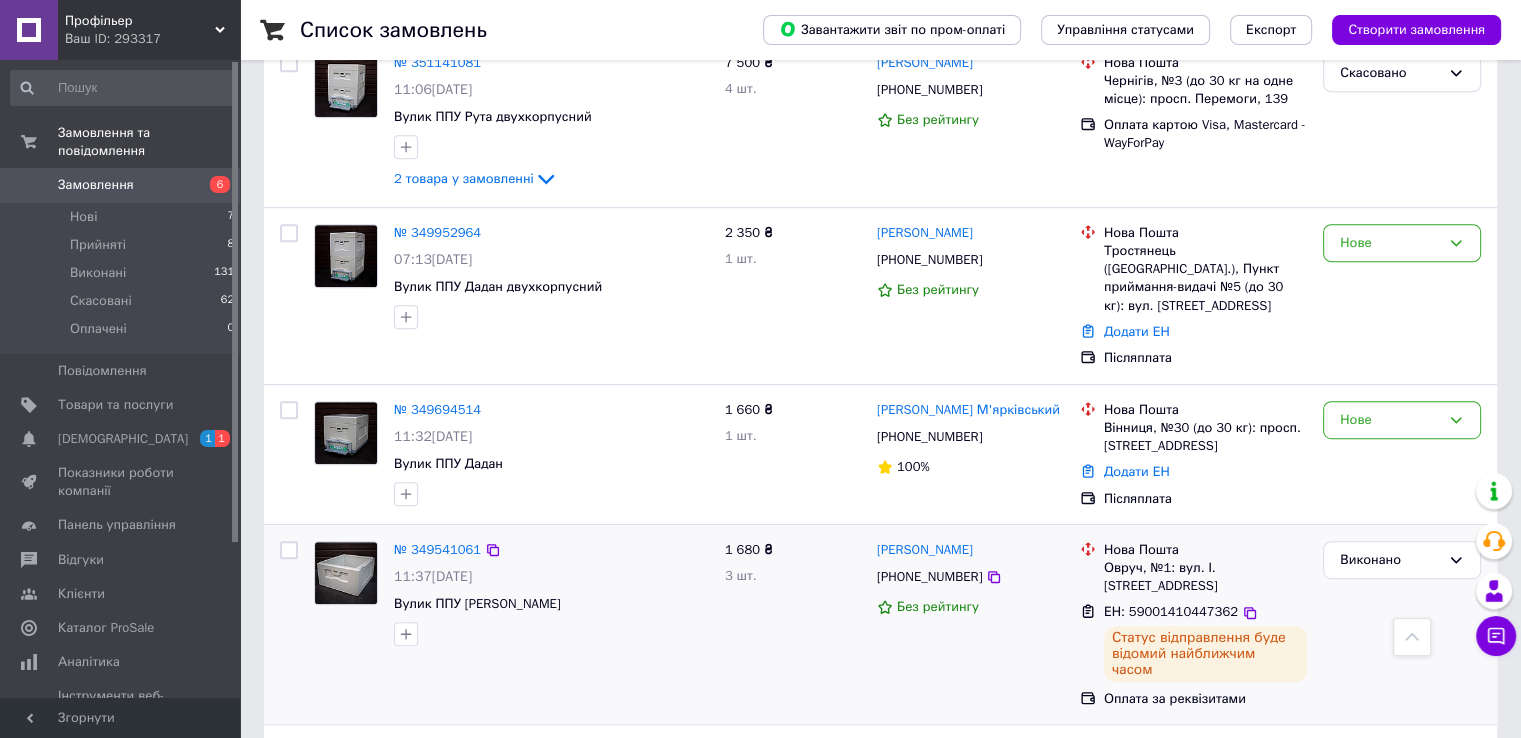scroll, scrollTop: 1000, scrollLeft: 0, axis: vertical 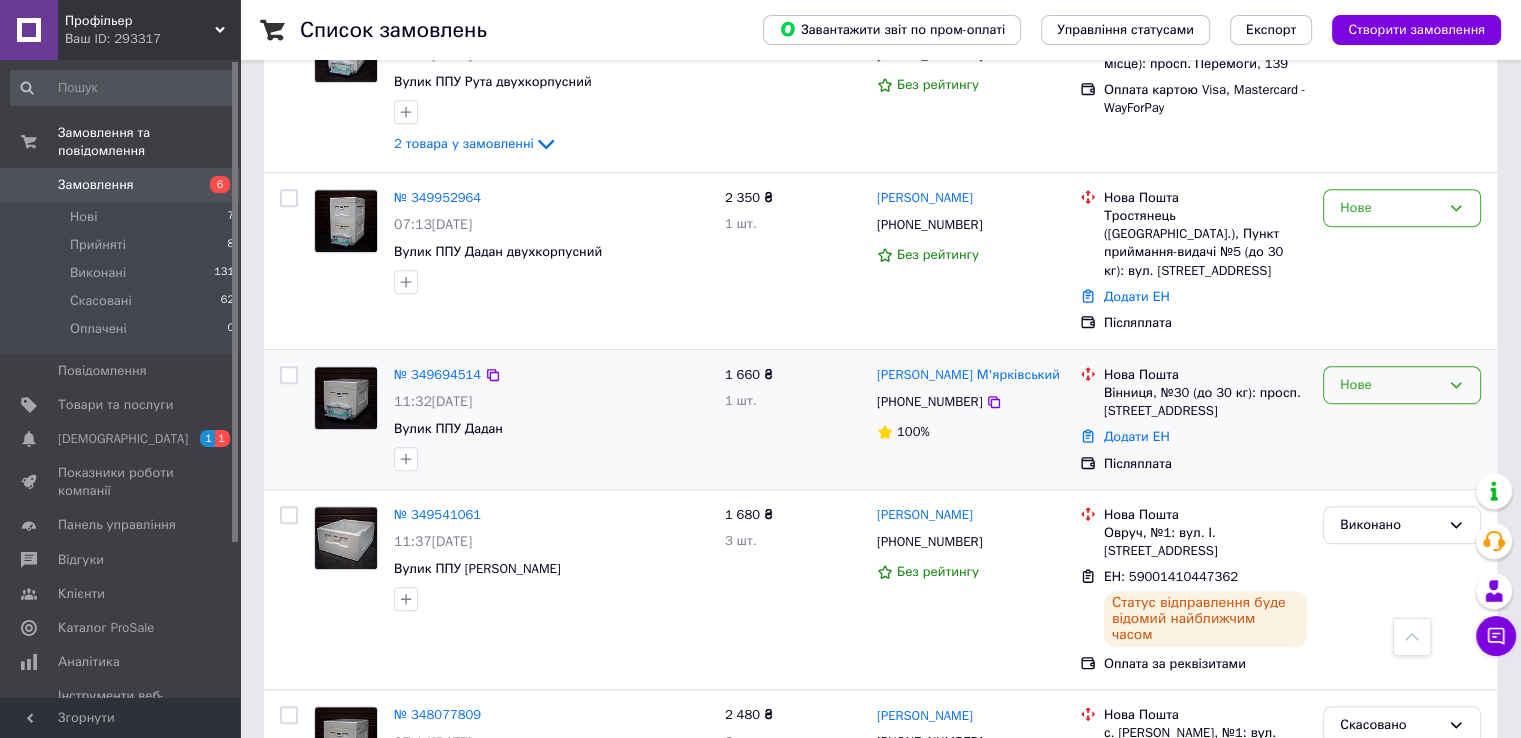 click 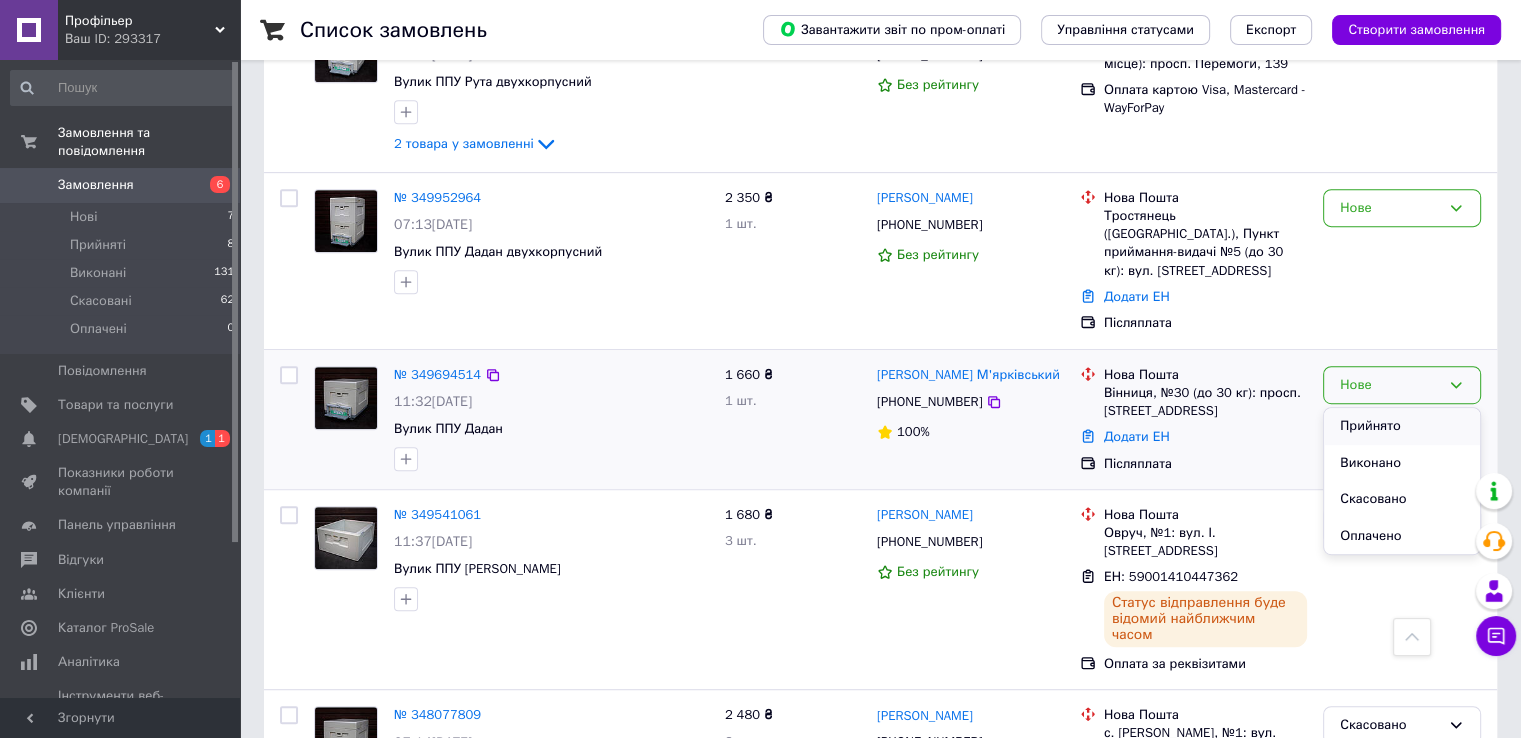 click on "Прийнято" at bounding box center [1402, 426] 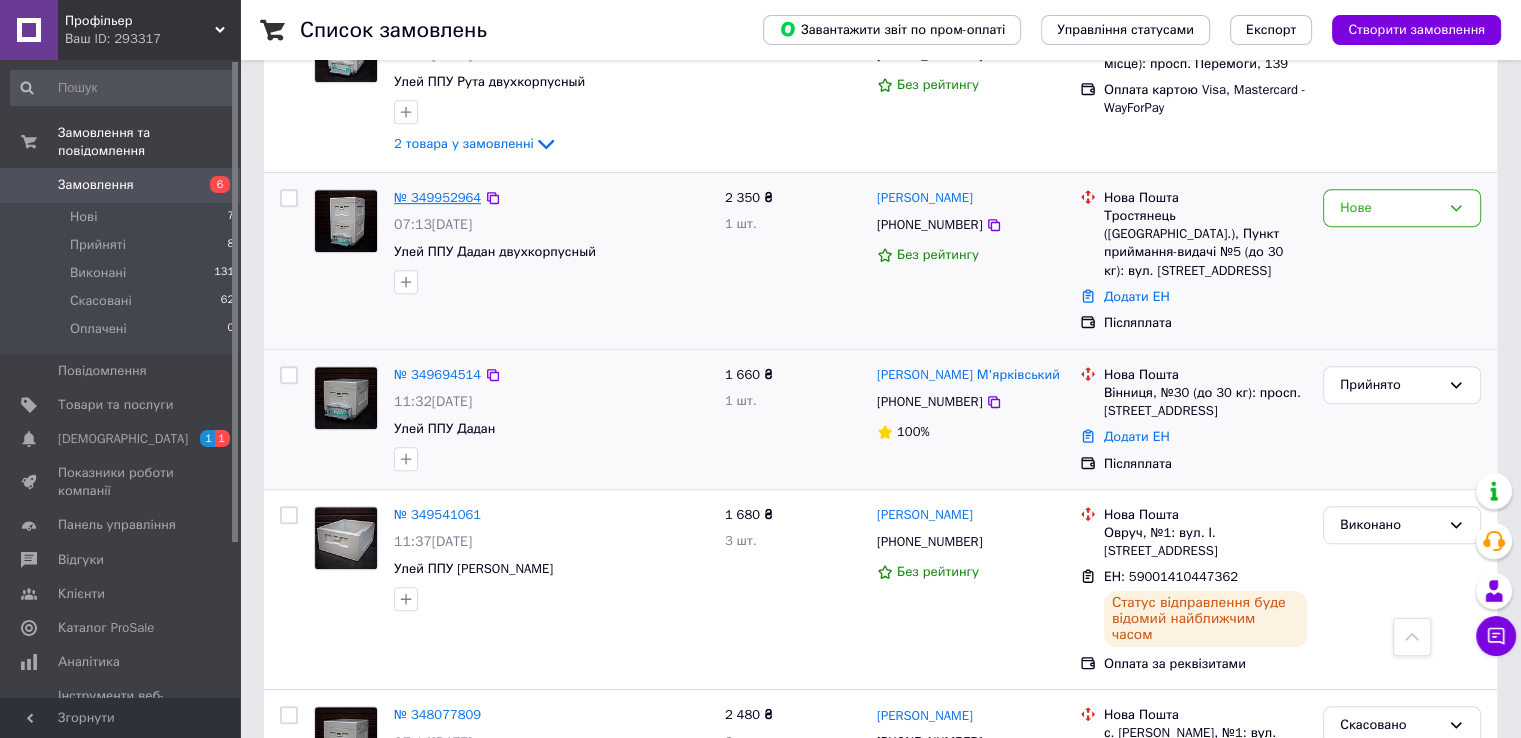 click on "№ 349952964" at bounding box center [437, 197] 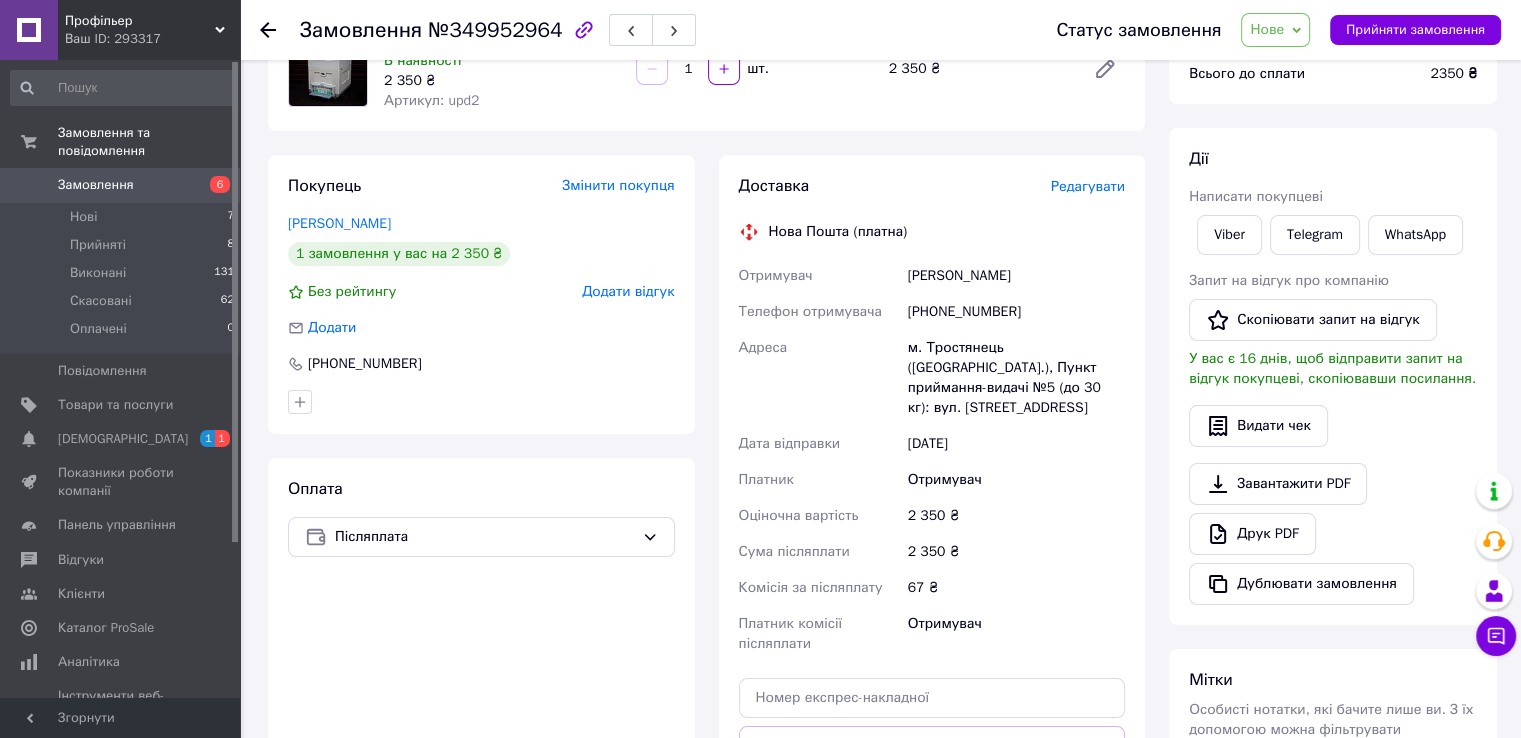 scroll, scrollTop: 176, scrollLeft: 0, axis: vertical 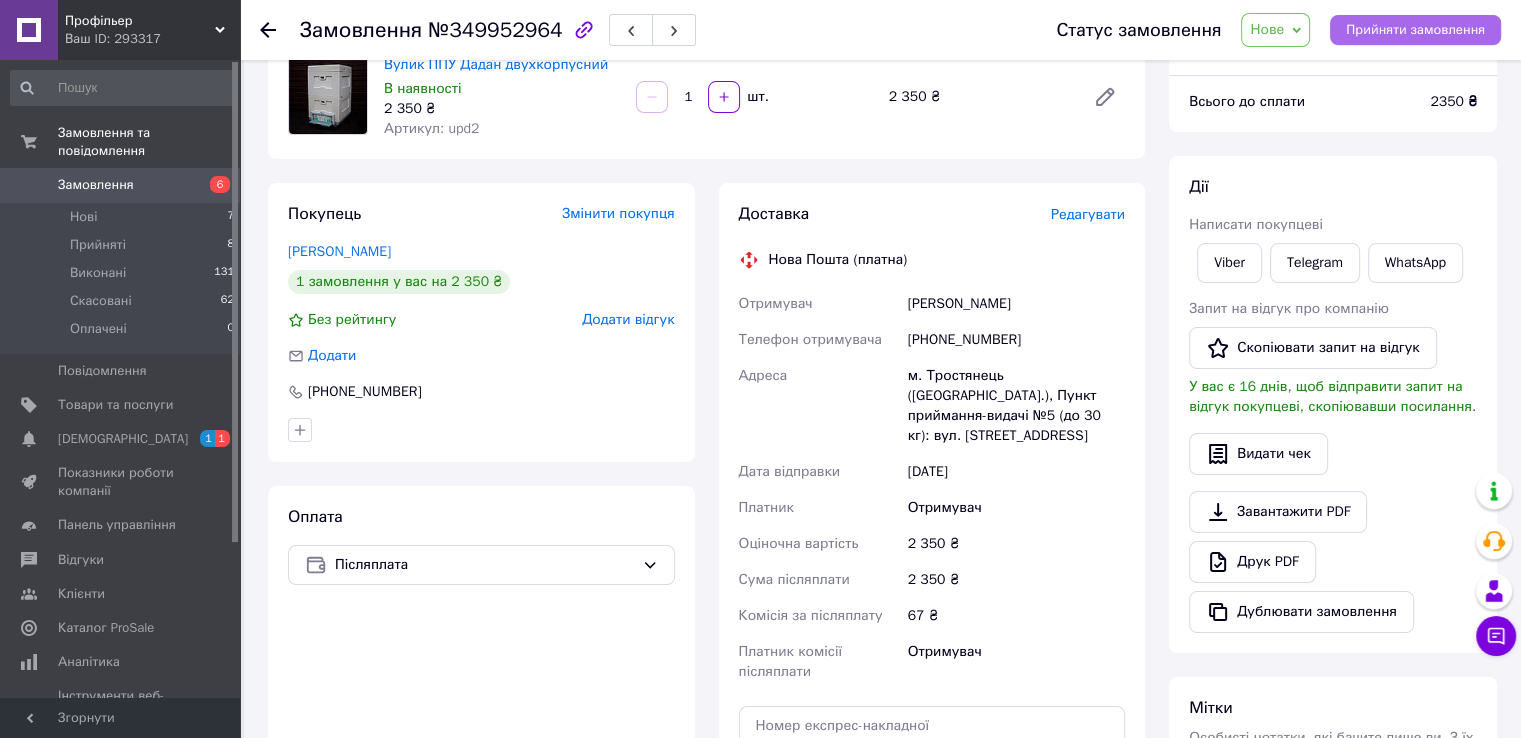 click on "Прийняти замовлення" at bounding box center (1415, 30) 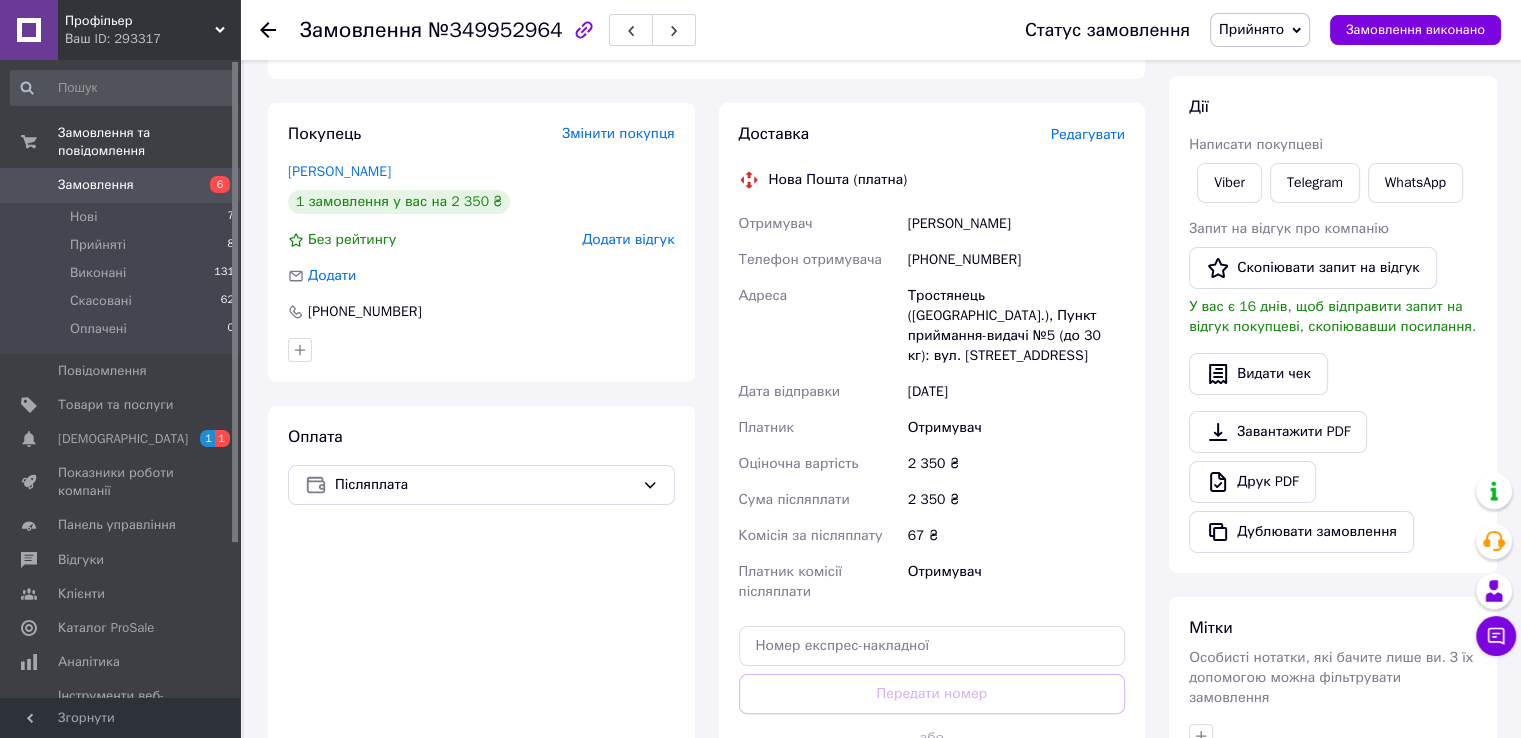 scroll, scrollTop: 300, scrollLeft: 0, axis: vertical 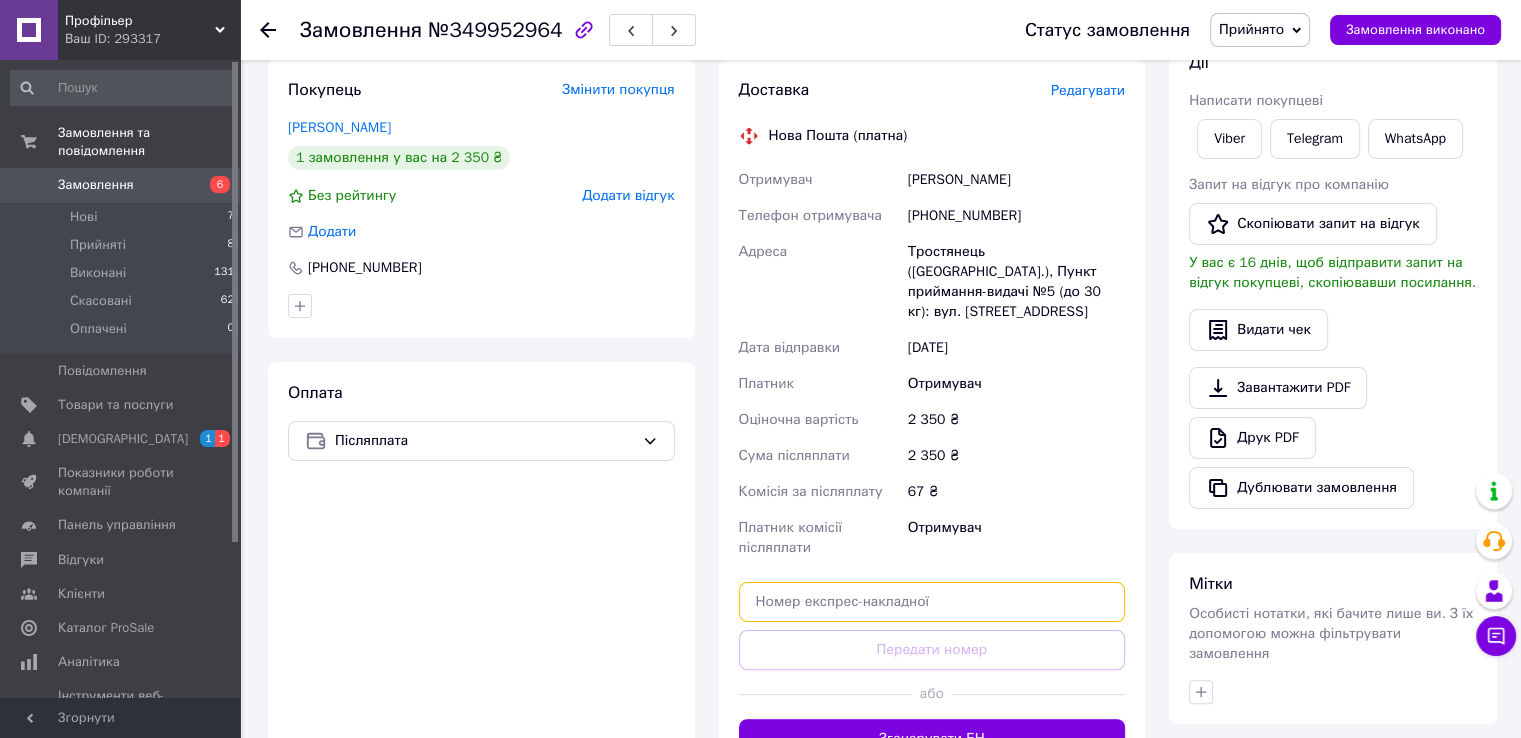 click at bounding box center [932, 602] 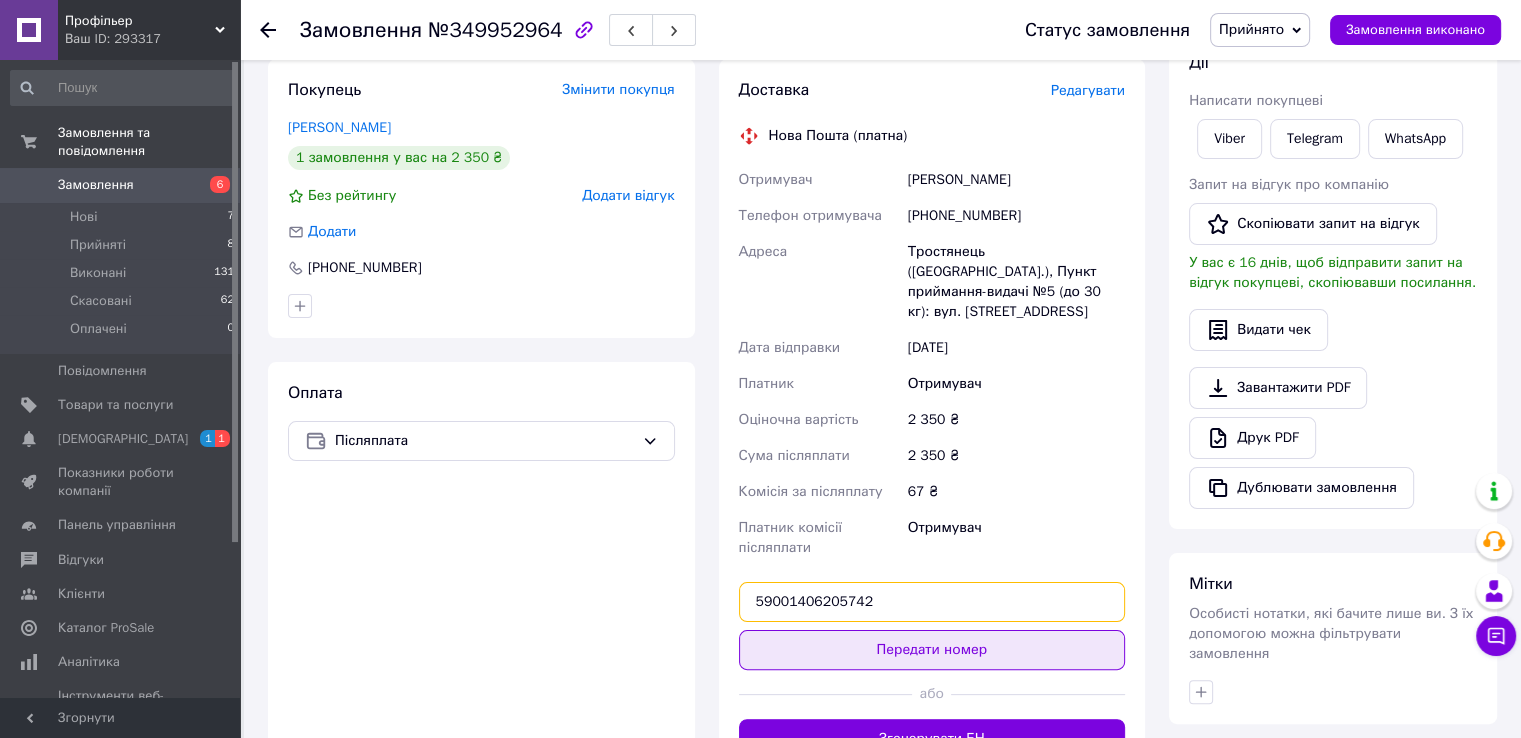 type on "59001406205742" 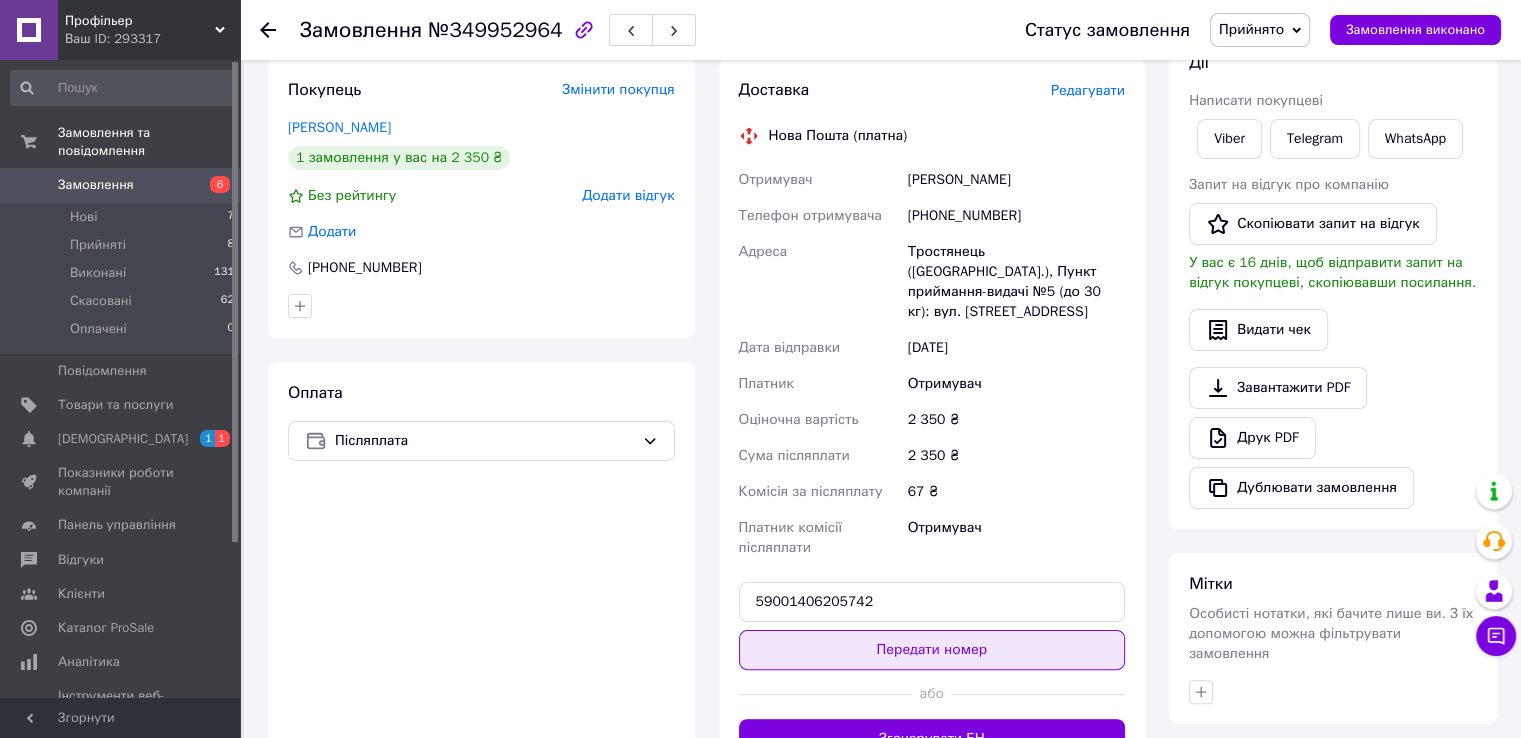 click on "Передати номер" at bounding box center [932, 650] 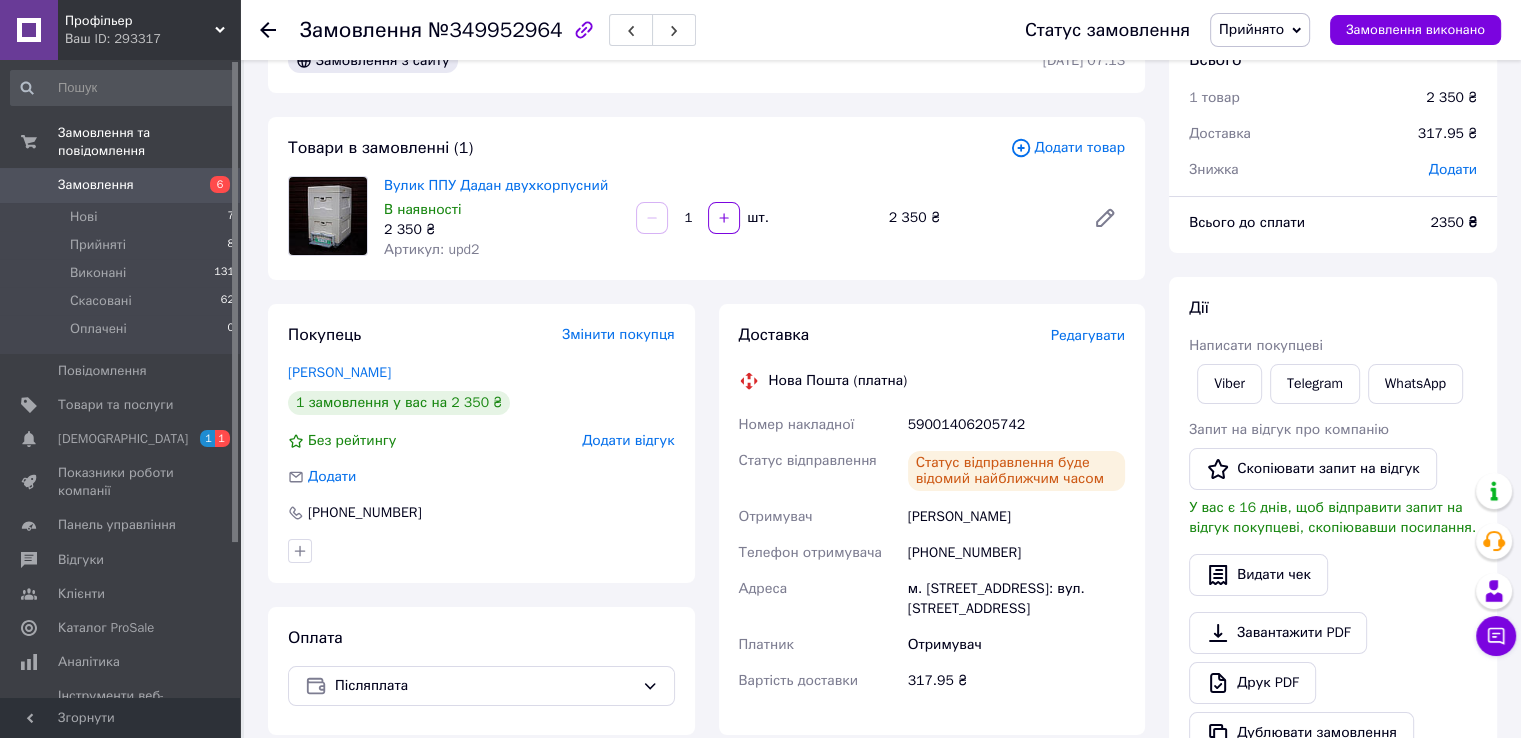 scroll, scrollTop: 200, scrollLeft: 0, axis: vertical 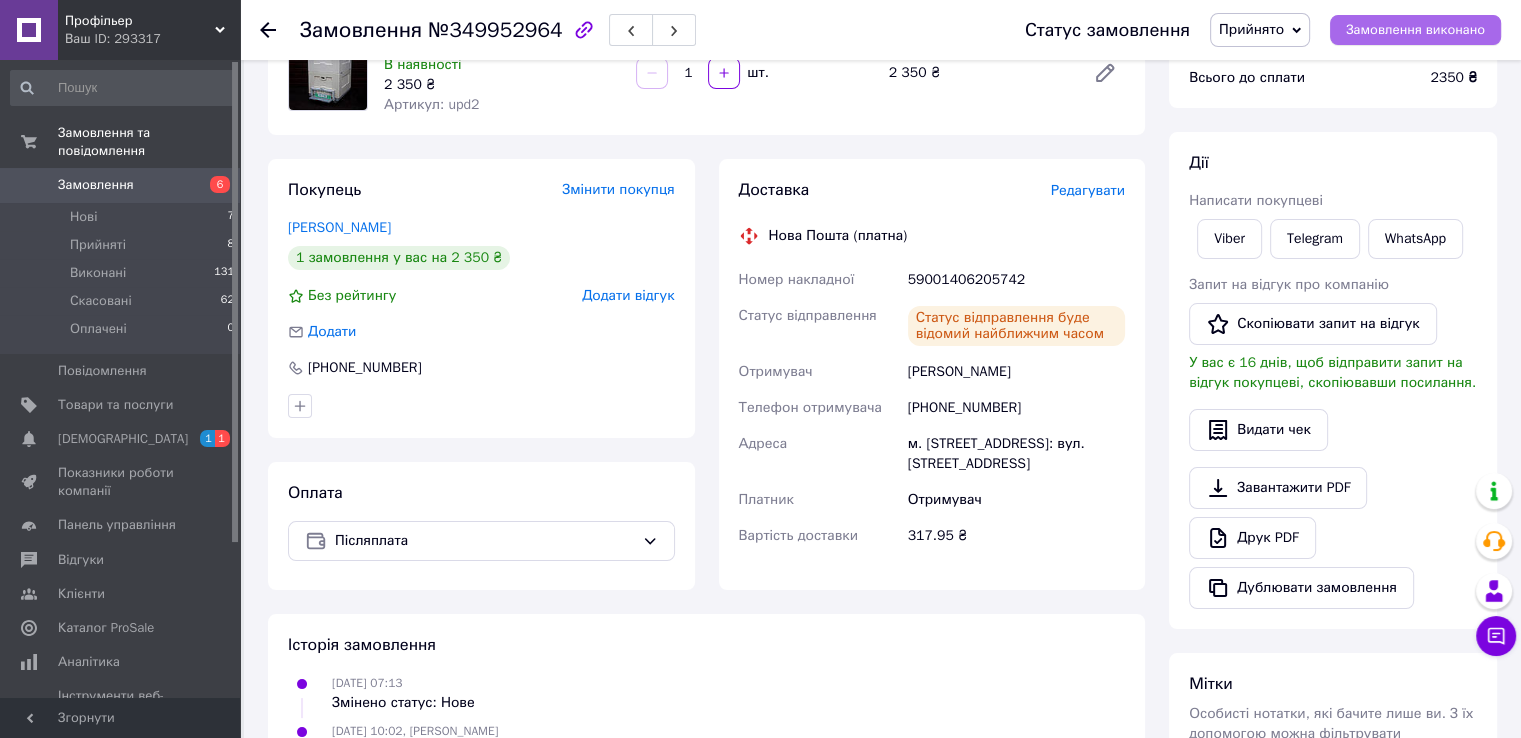 click on "Замовлення виконано" at bounding box center (1415, 30) 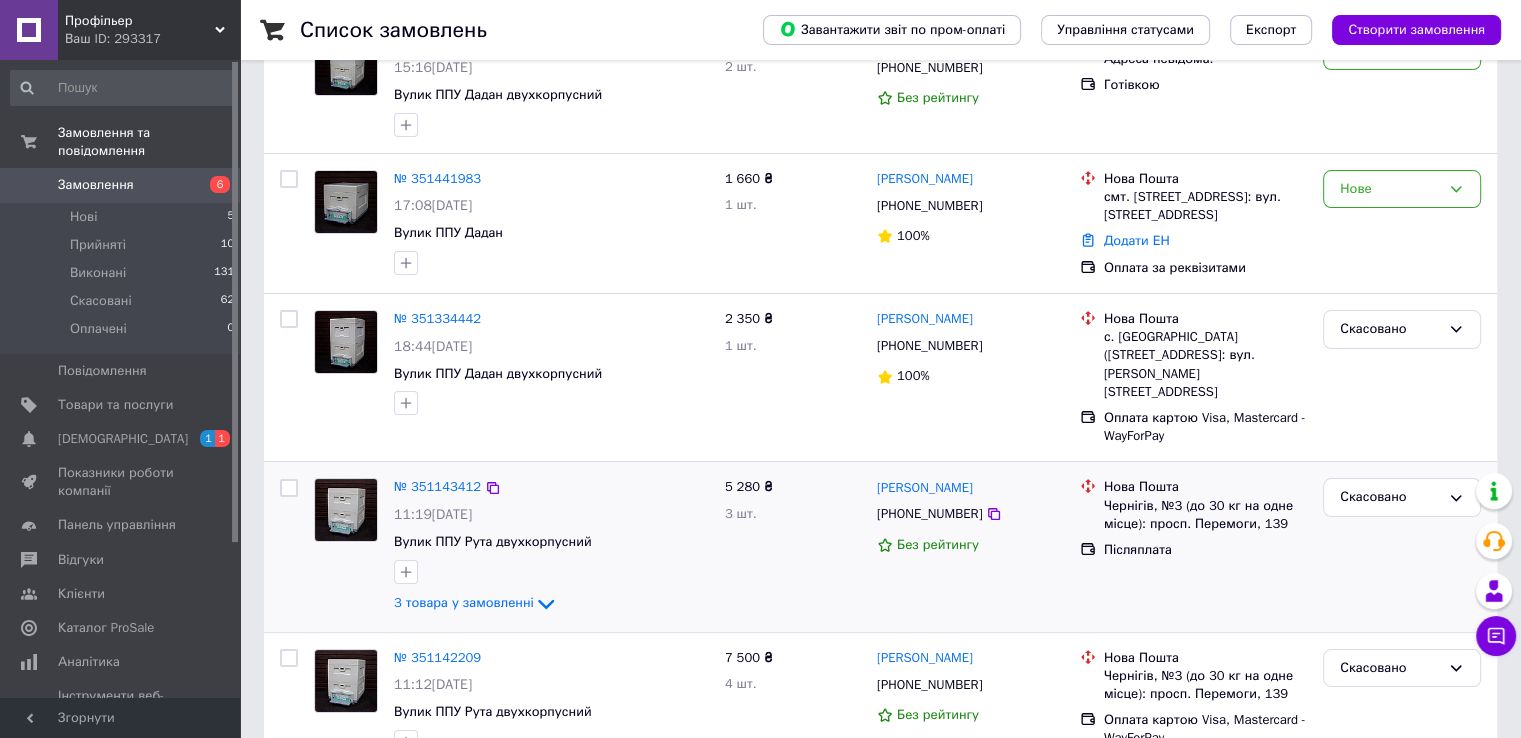 scroll, scrollTop: 100, scrollLeft: 0, axis: vertical 